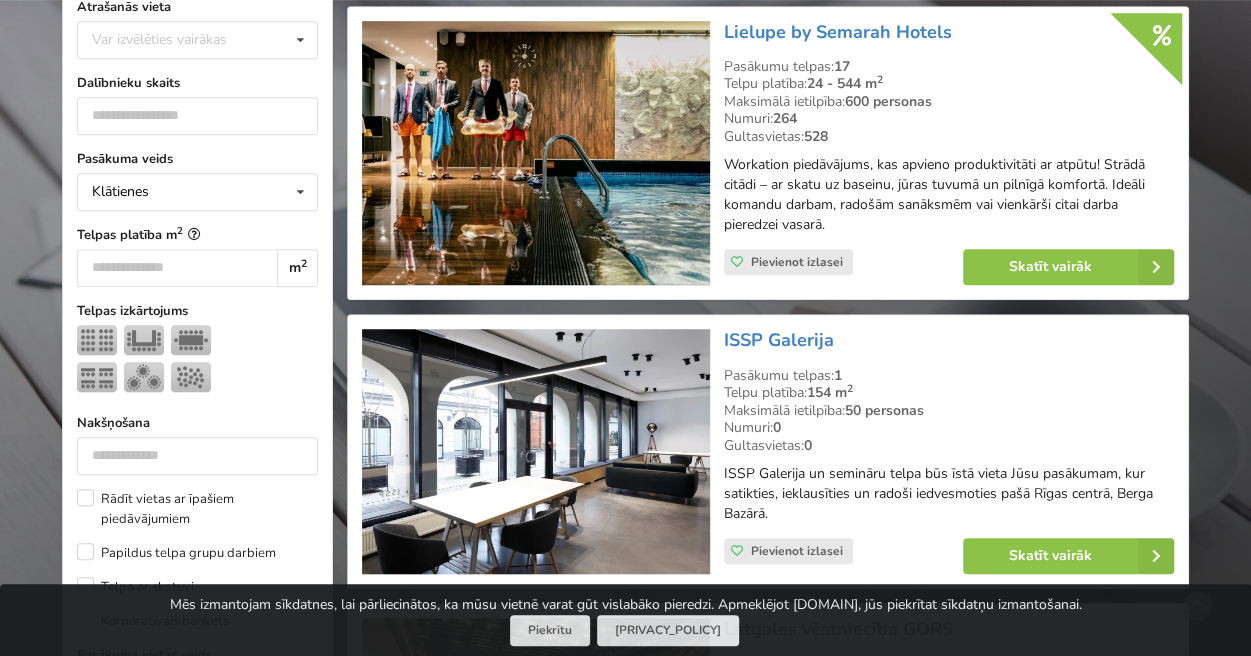 scroll, scrollTop: 600, scrollLeft: 0, axis: vertical 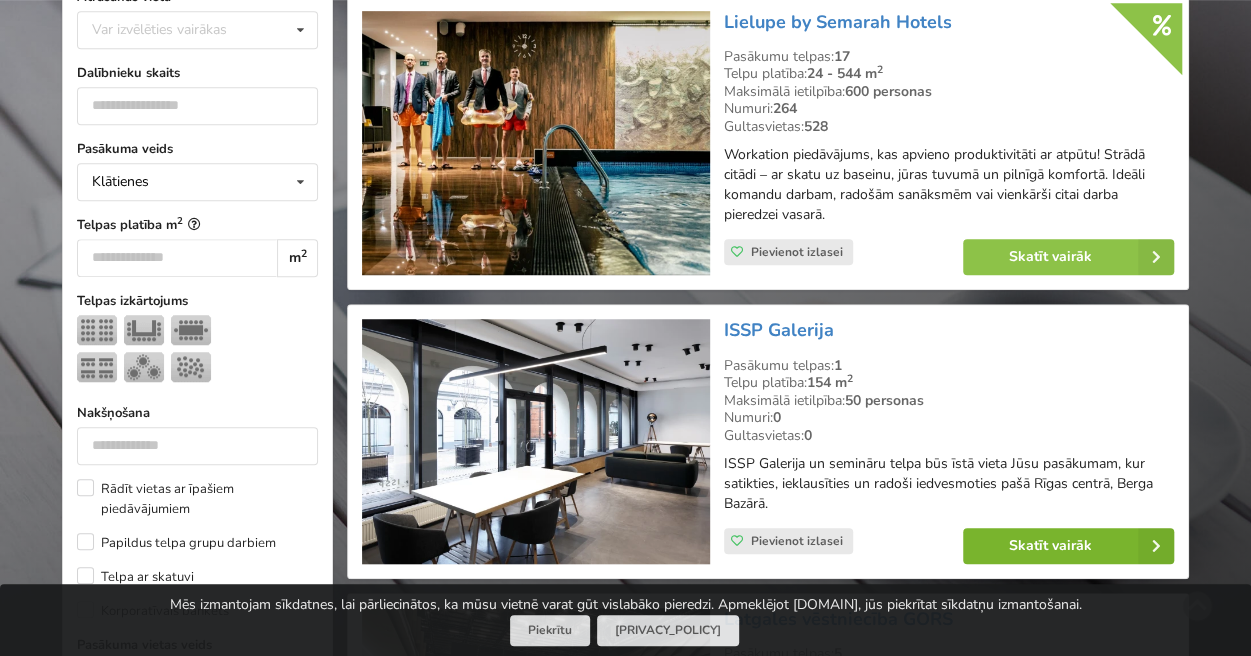 click on "Skatīt vairāk" at bounding box center [1068, 546] 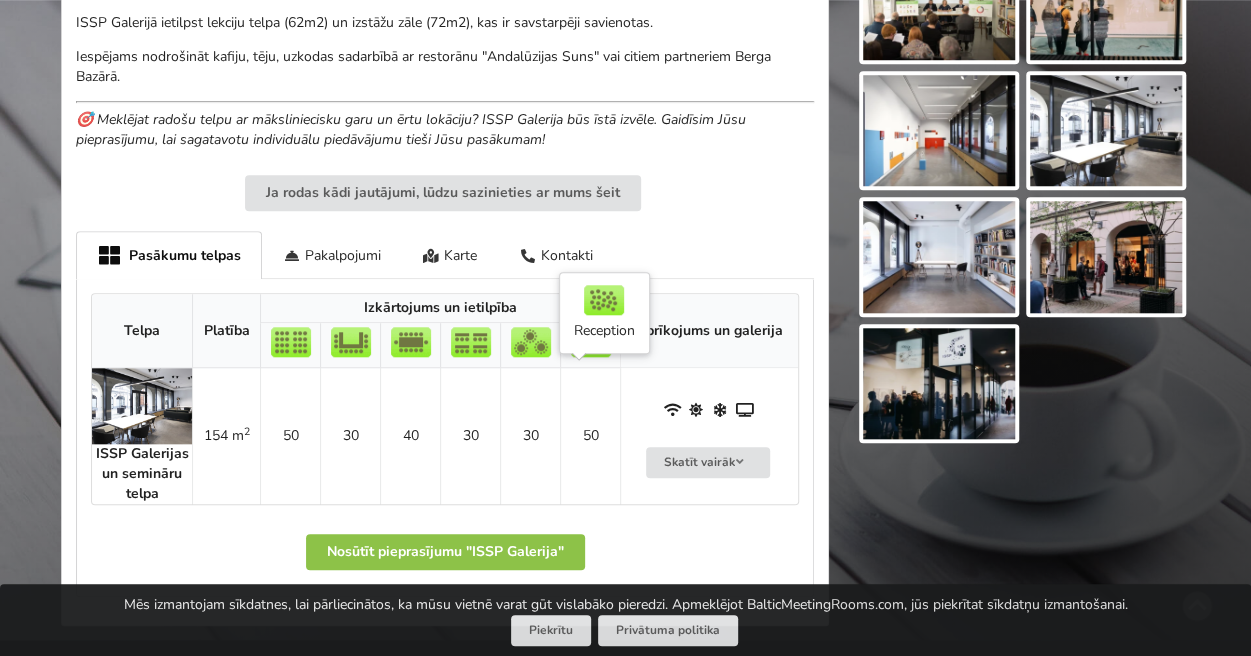 scroll, scrollTop: 900, scrollLeft: 0, axis: vertical 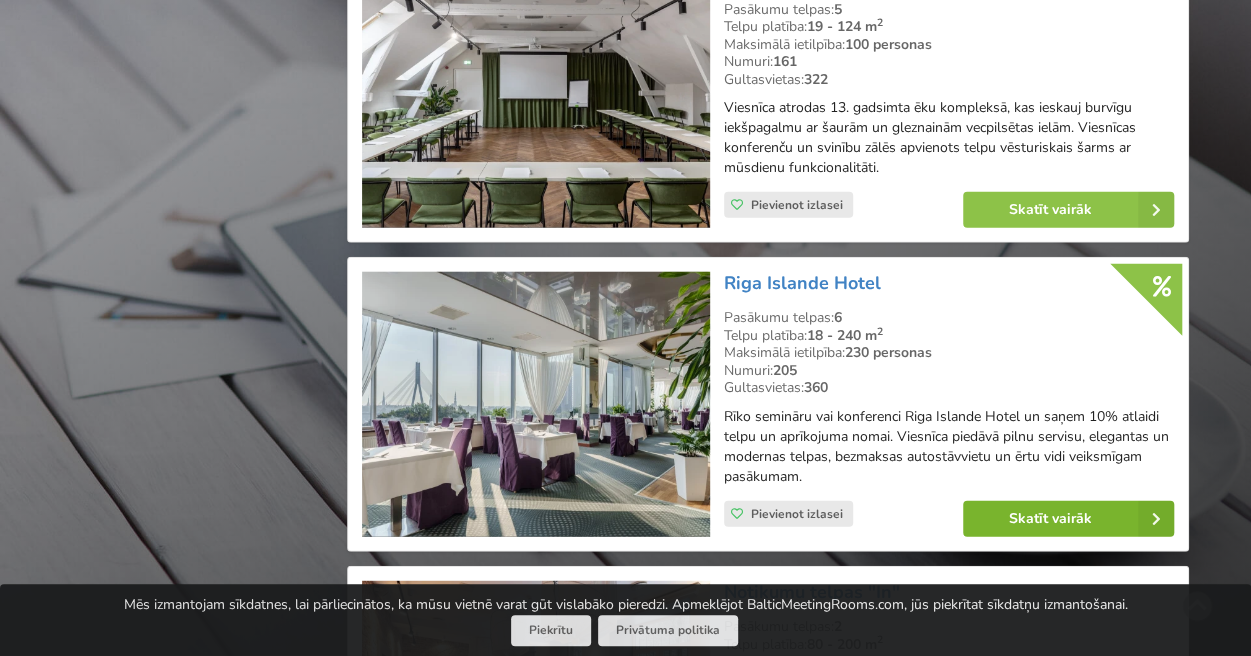 click on "Skatīt vairāk" at bounding box center [1068, 519] 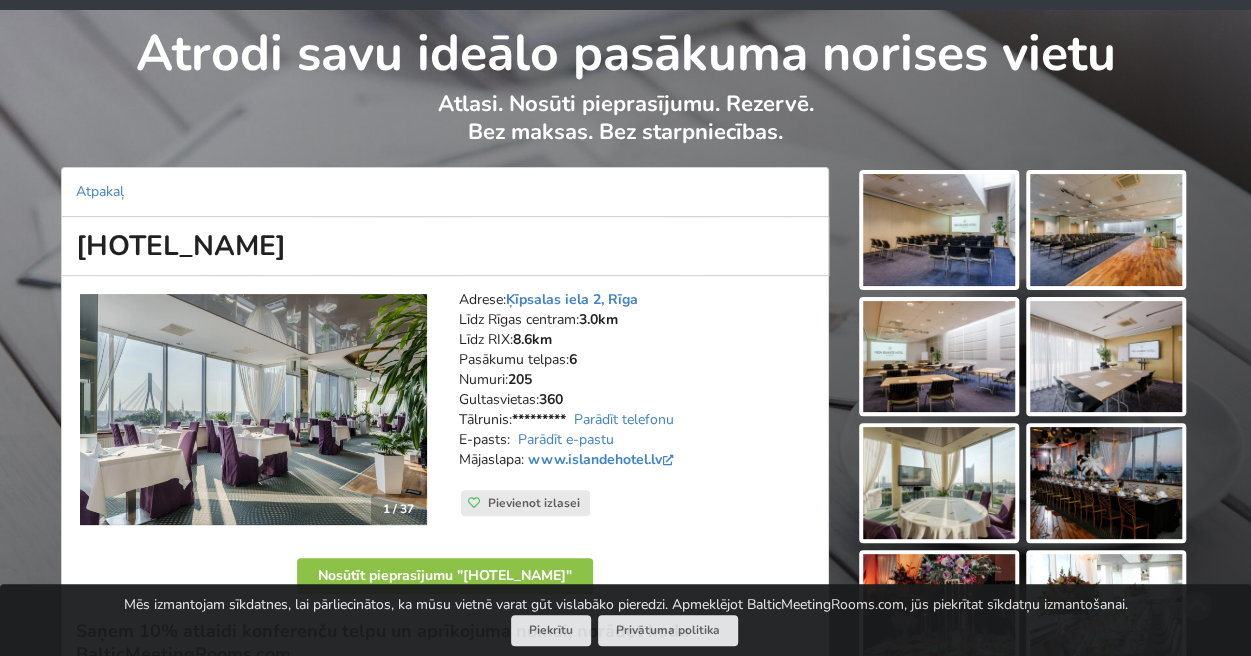 scroll, scrollTop: 100, scrollLeft: 0, axis: vertical 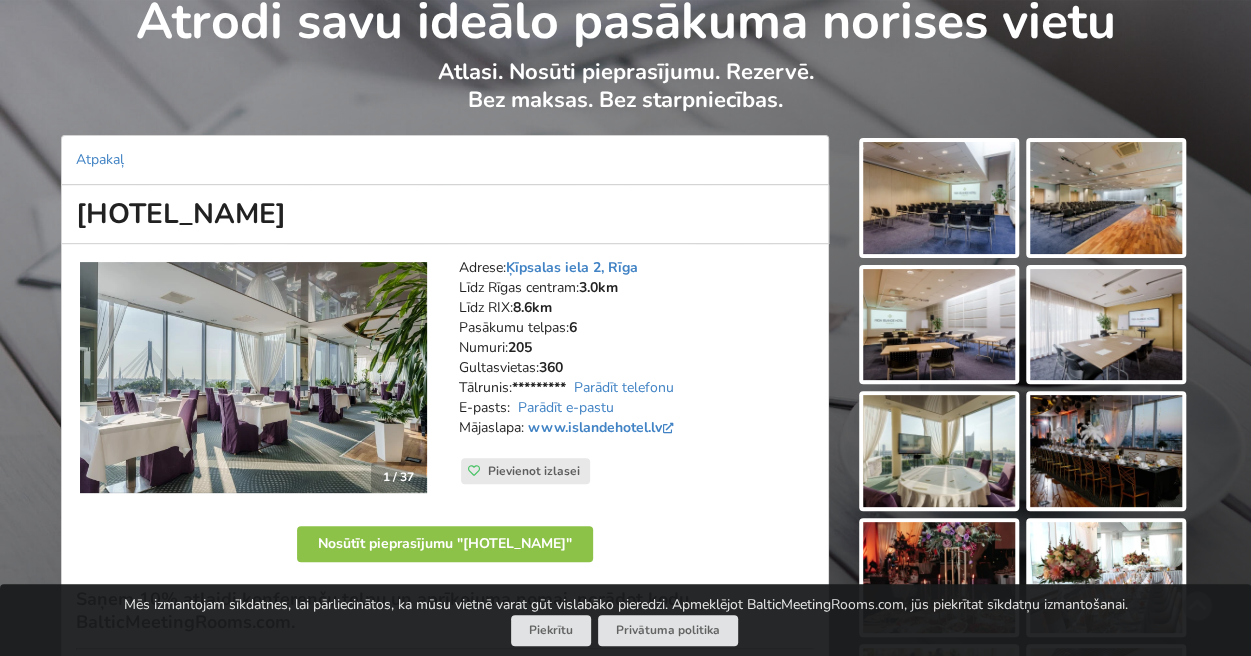 click at bounding box center [939, 198] 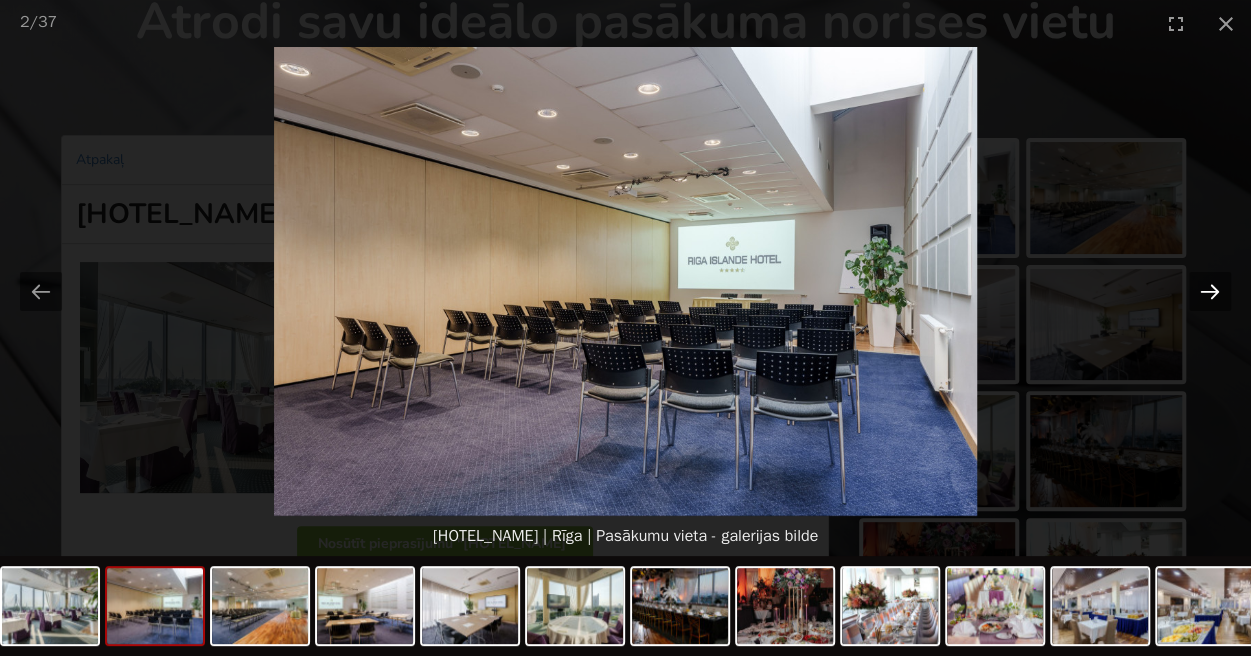 click at bounding box center (1210, 291) 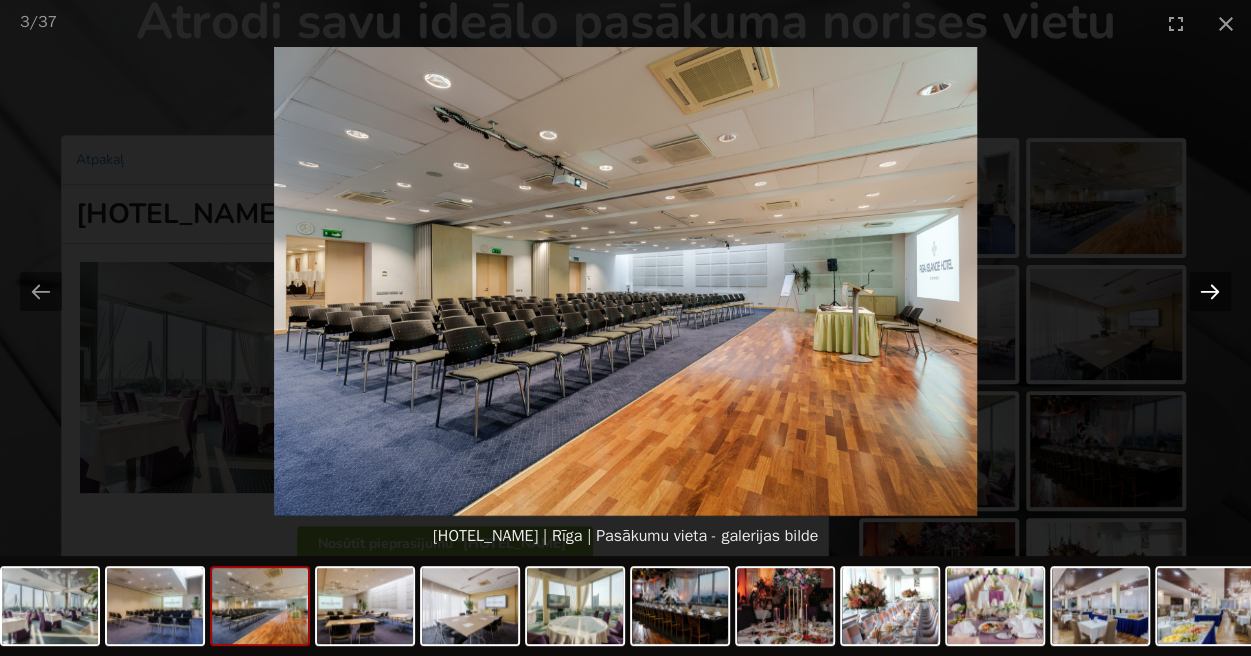 click at bounding box center [1210, 291] 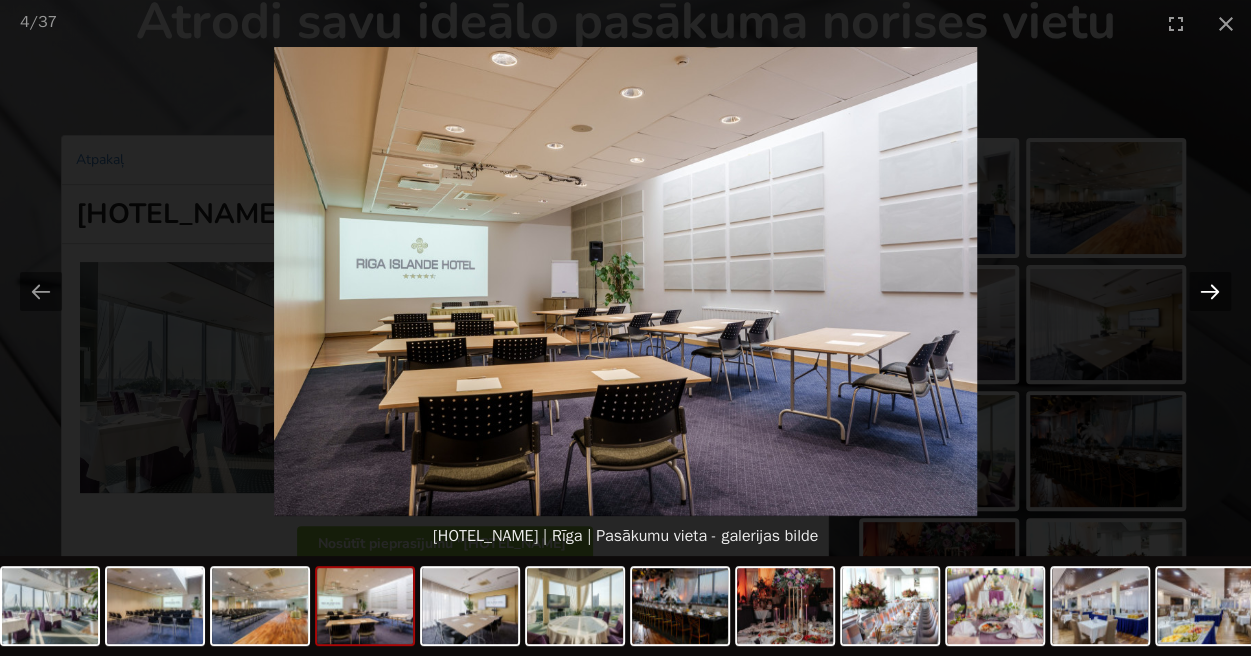 click at bounding box center [1210, 291] 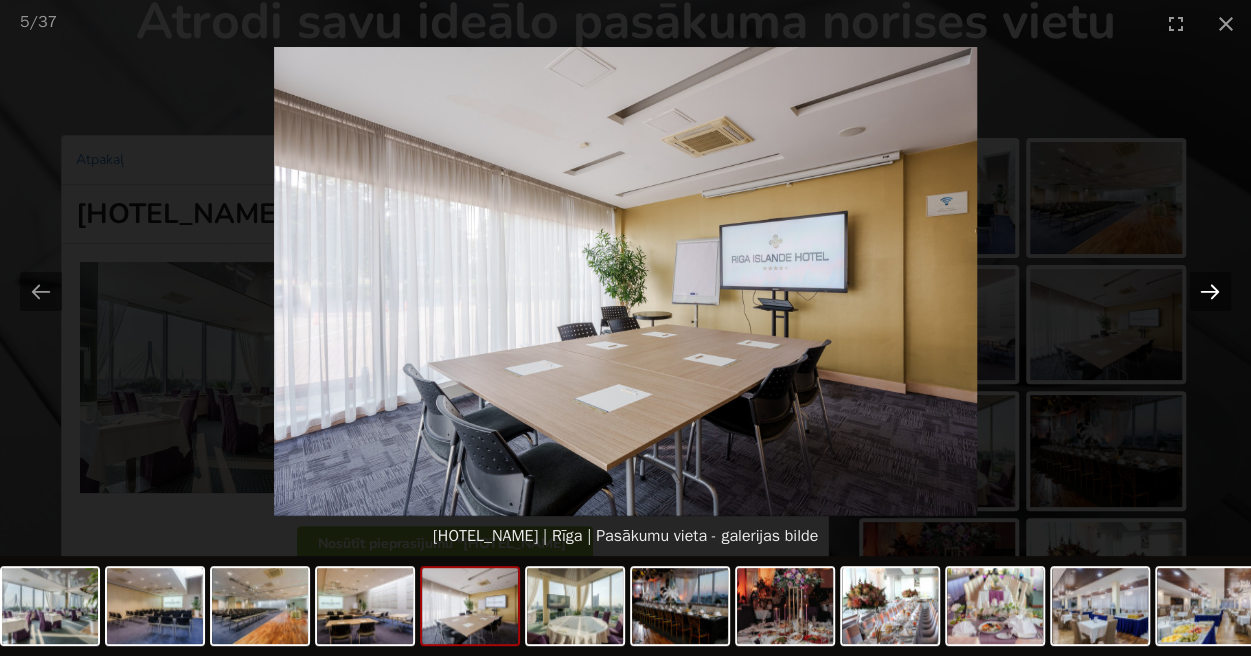 click at bounding box center (1210, 291) 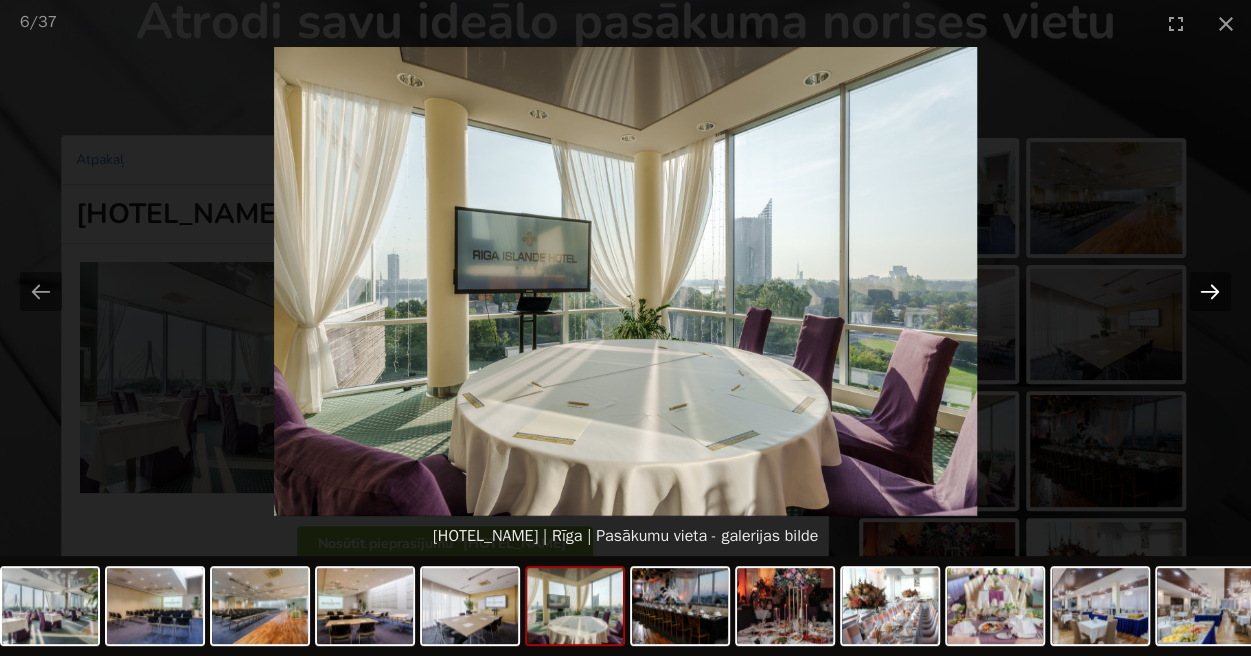 click at bounding box center [1210, 291] 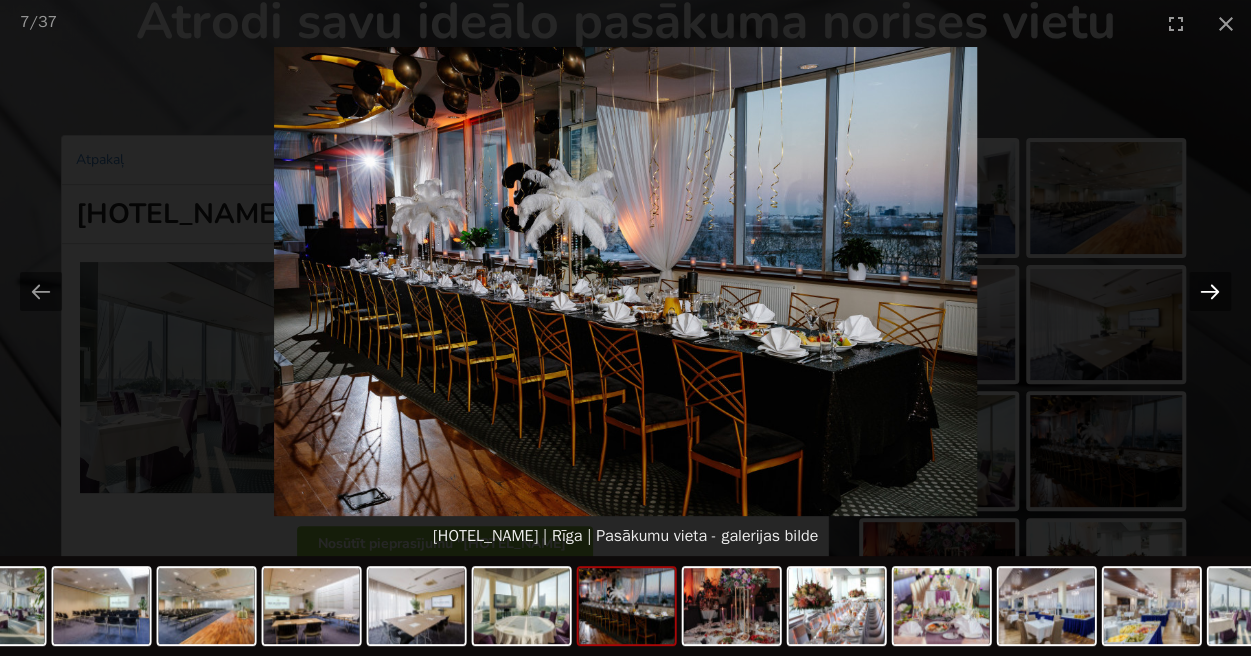 click at bounding box center (1210, 291) 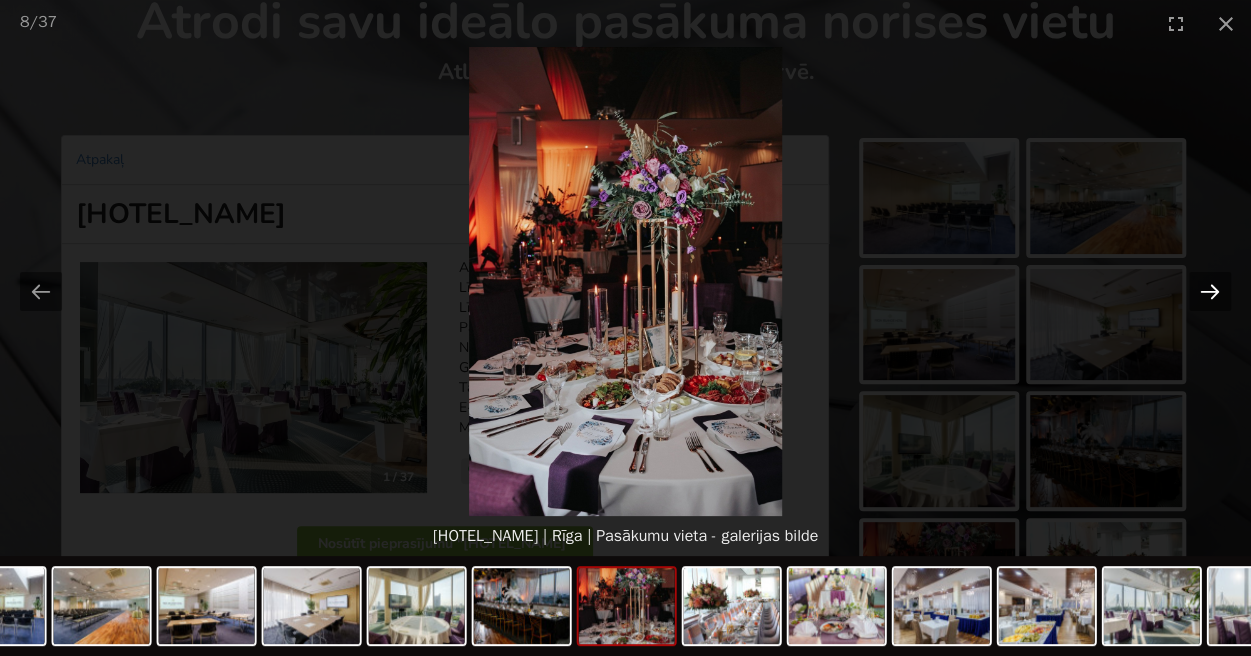 click at bounding box center [1210, 291] 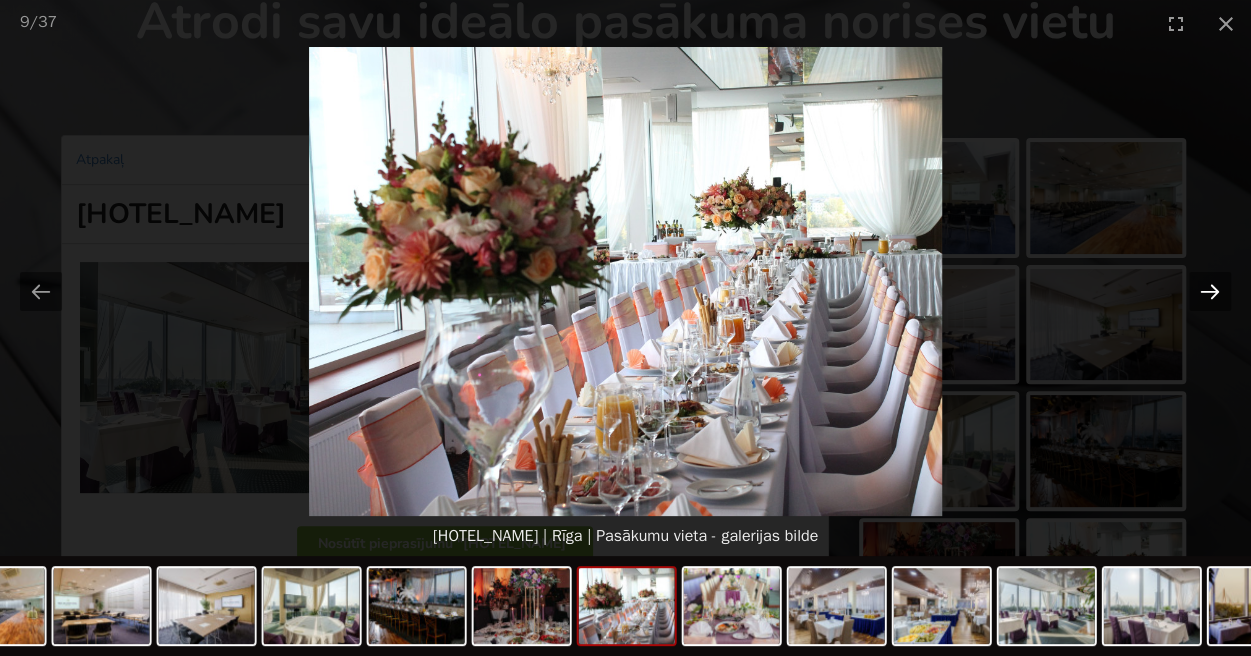 click at bounding box center (1210, 291) 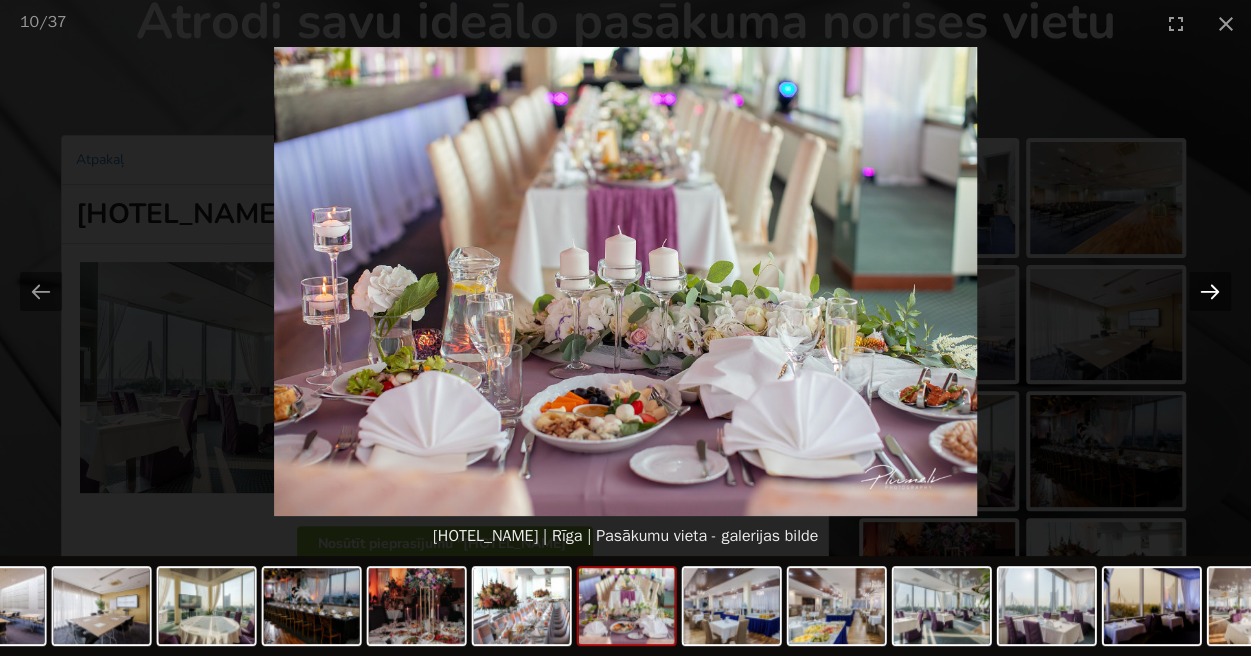 click at bounding box center [1210, 291] 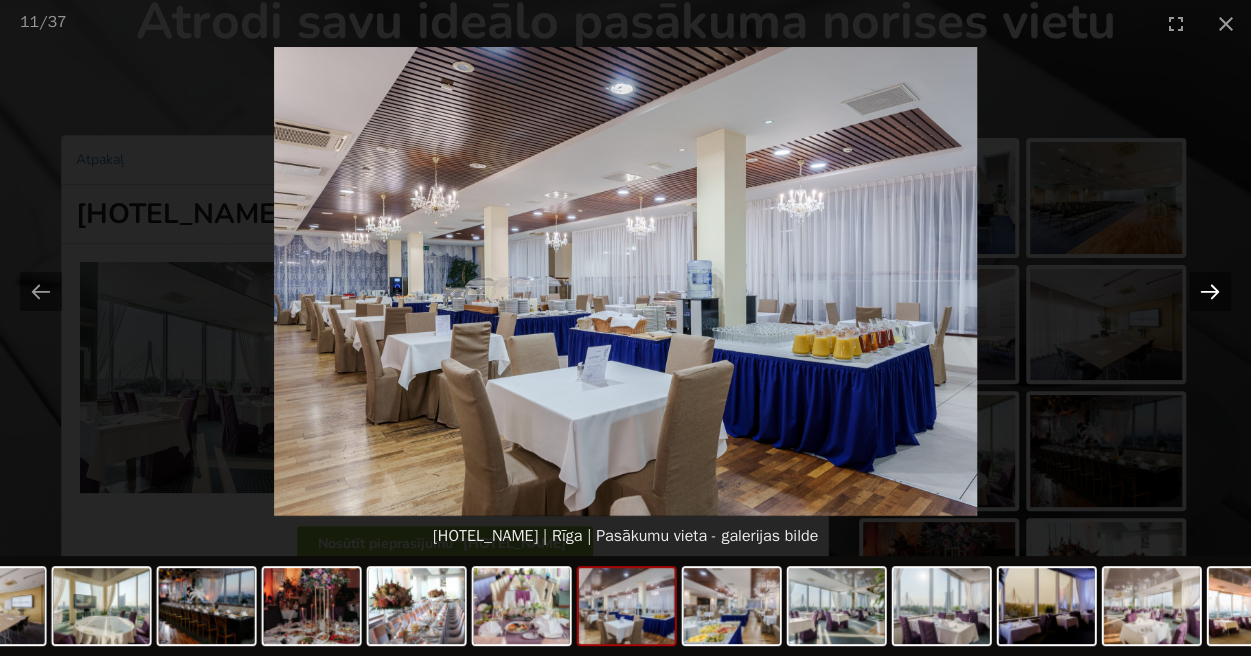 click at bounding box center [1210, 291] 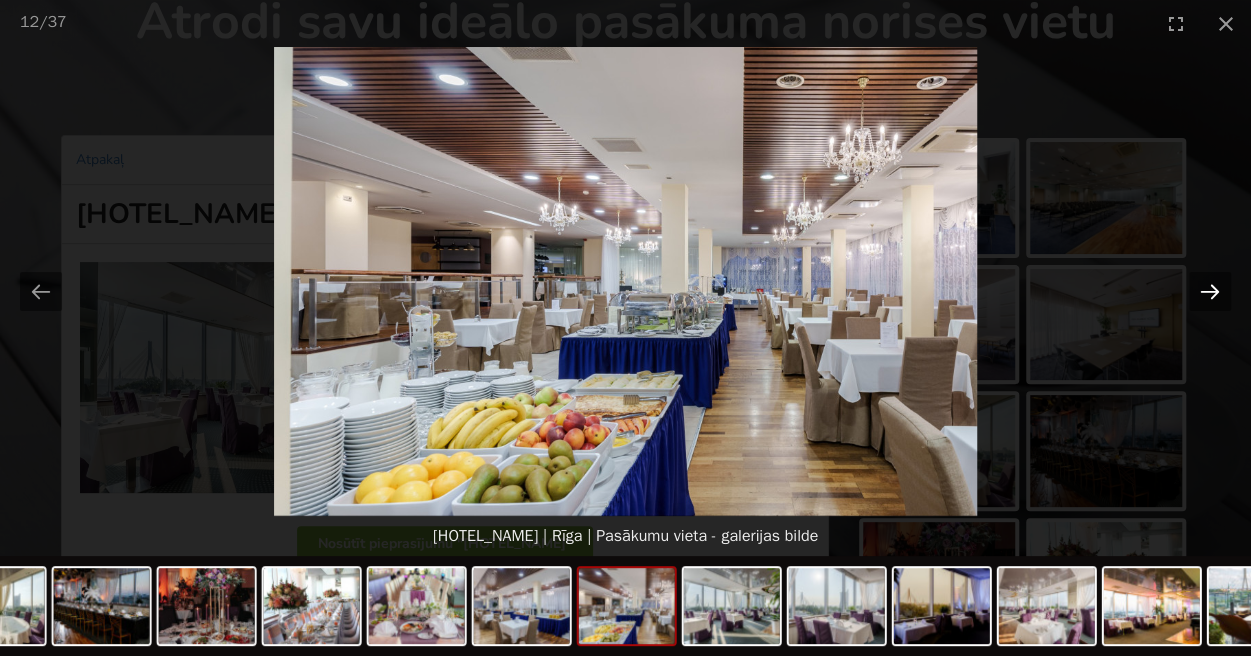 click at bounding box center [1210, 291] 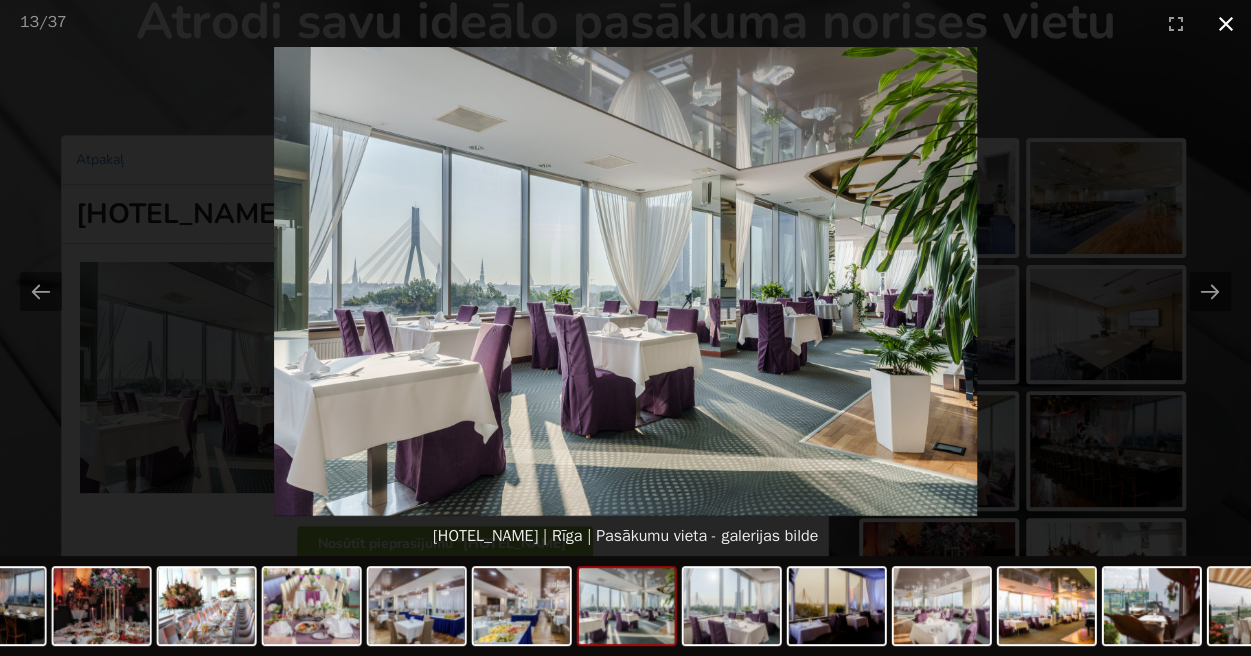 click at bounding box center [1226, 23] 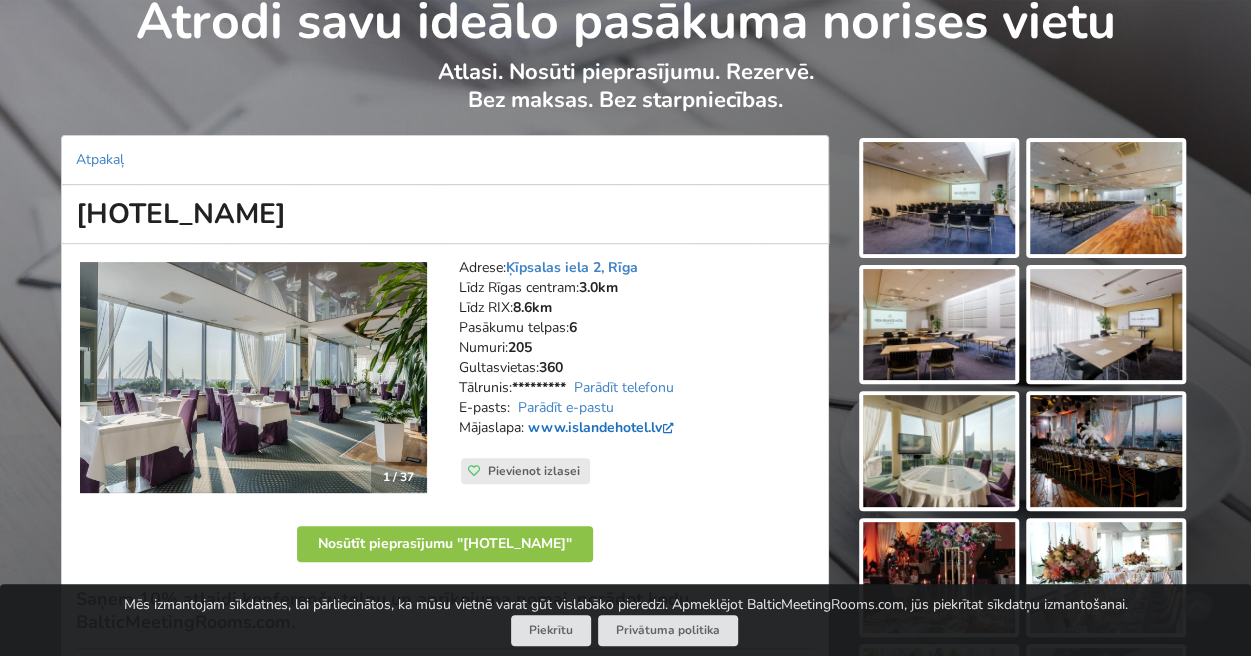 click on "www.islandehotel.lv" at bounding box center [603, 427] 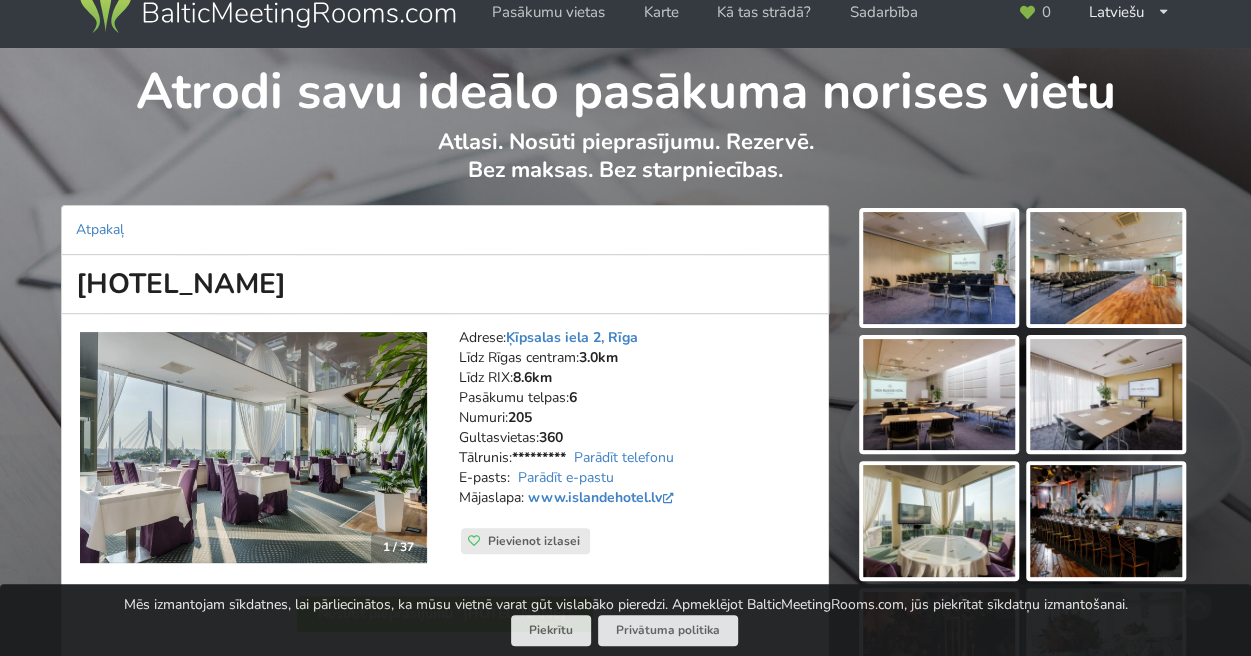 scroll, scrollTop: 0, scrollLeft: 0, axis: both 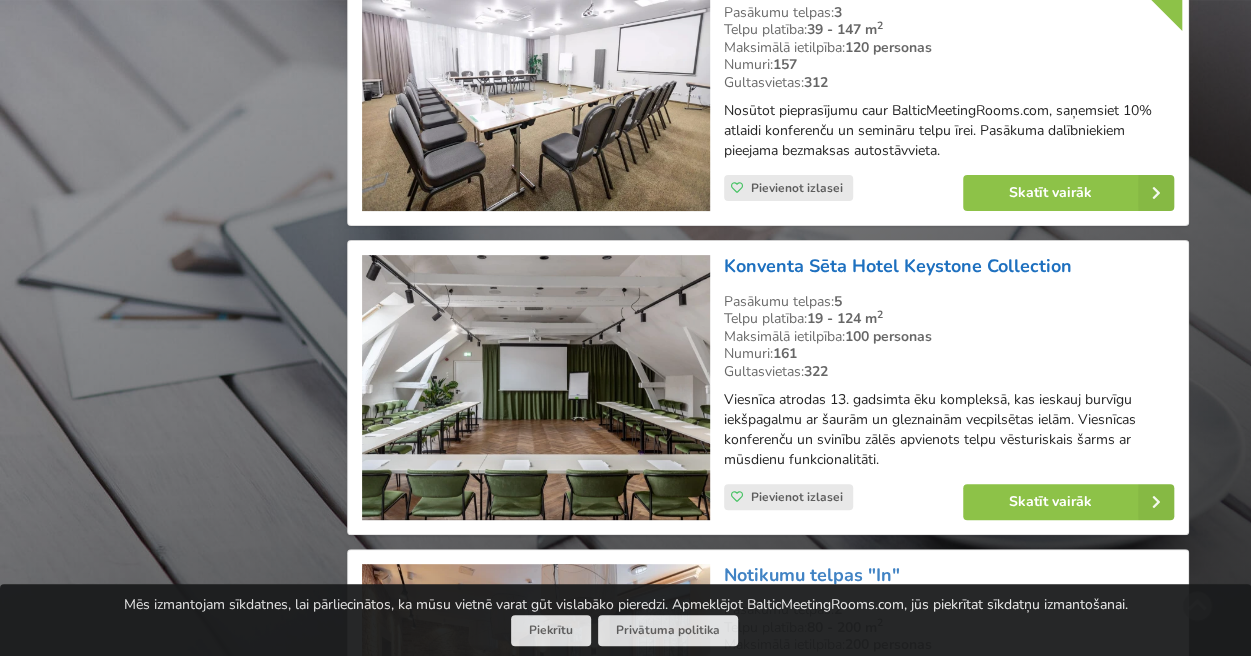 click on "Konventa Sēta Hotel Keystone Collection" at bounding box center (898, 266) 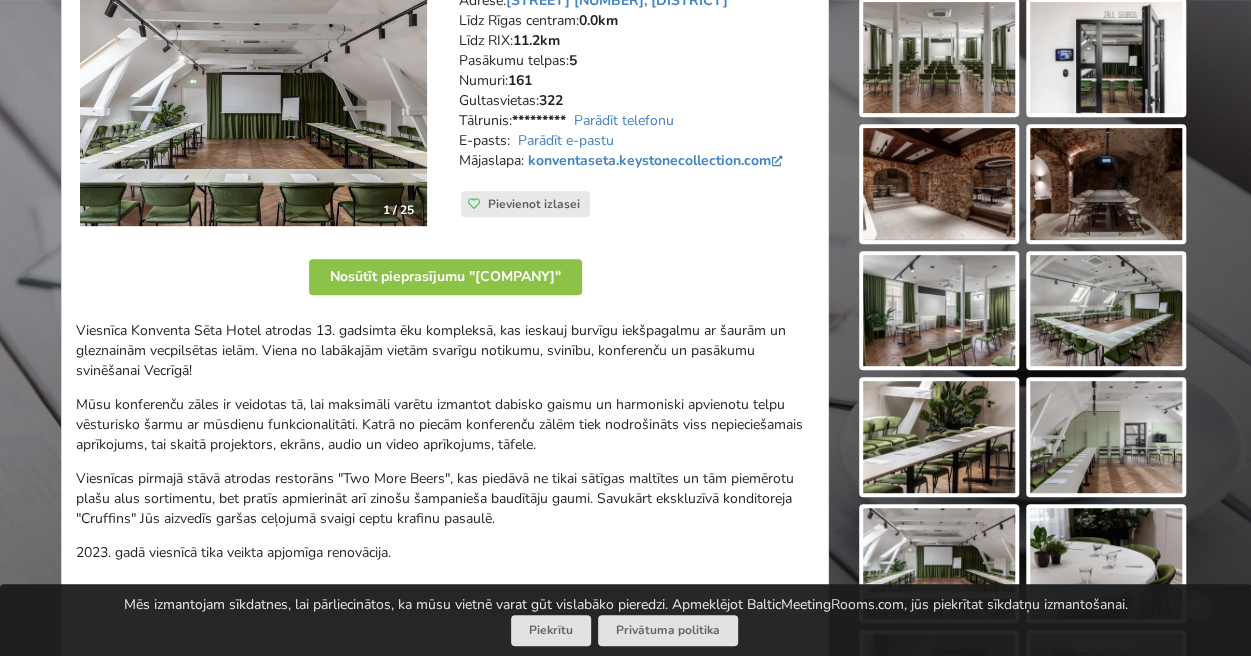 scroll, scrollTop: 400, scrollLeft: 0, axis: vertical 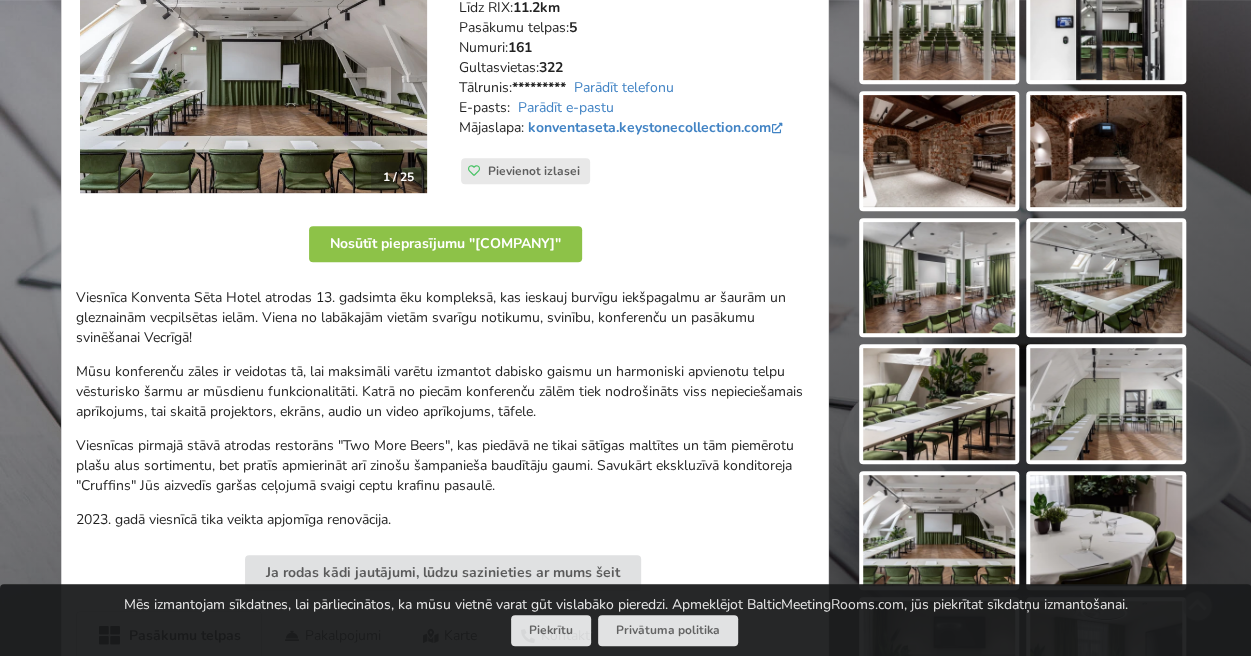 click at bounding box center [939, 25] 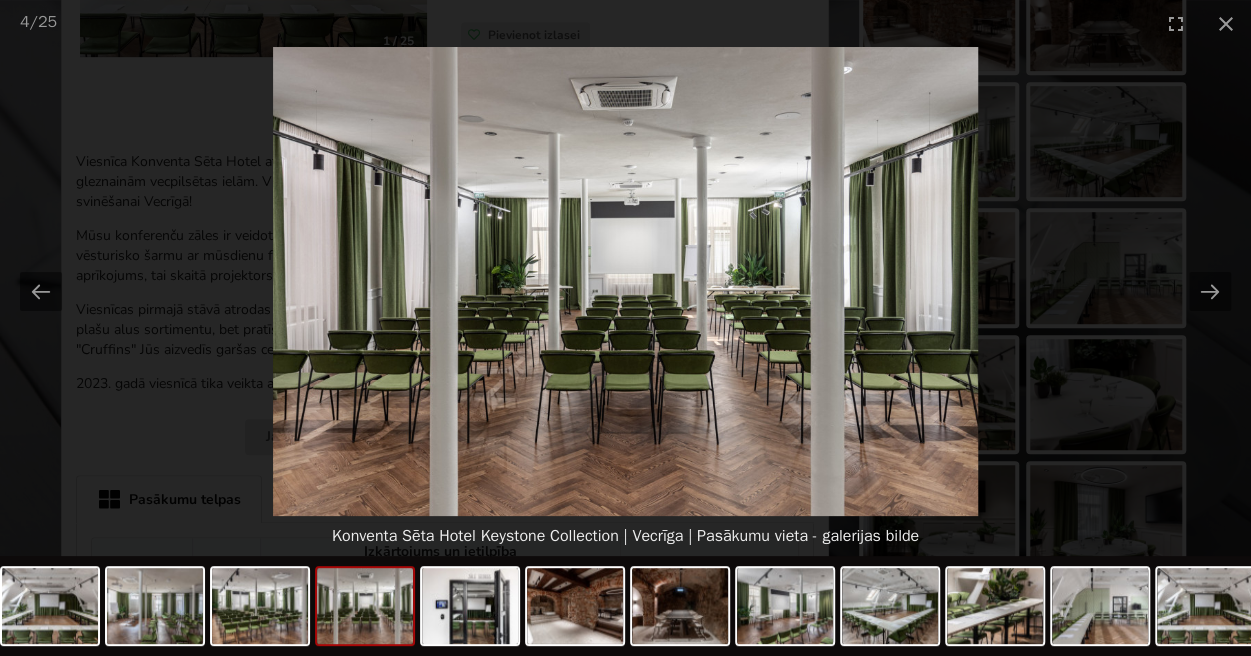 scroll, scrollTop: 600, scrollLeft: 0, axis: vertical 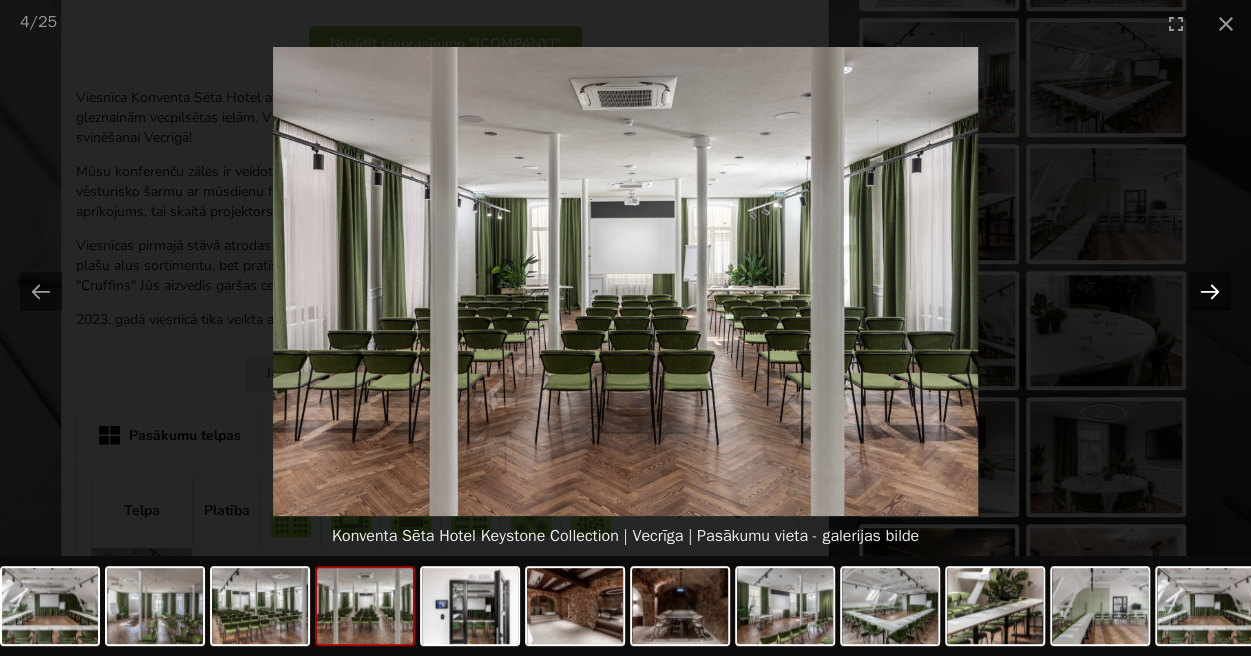 click at bounding box center [1210, 291] 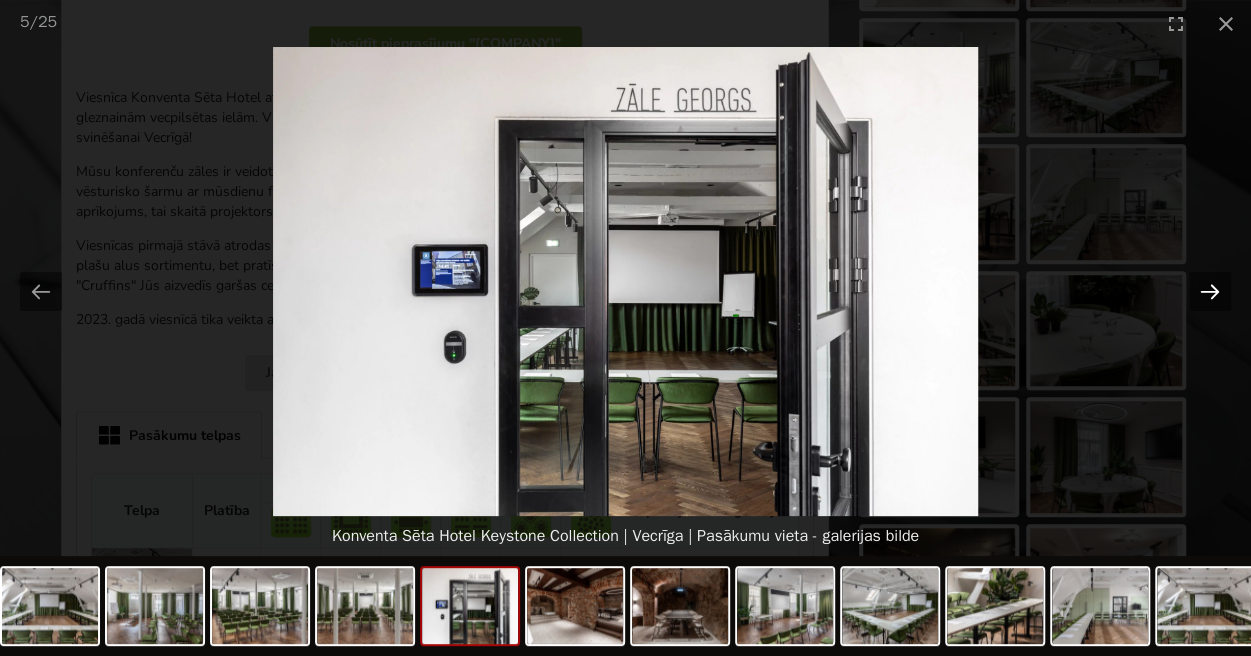 click at bounding box center (1210, 291) 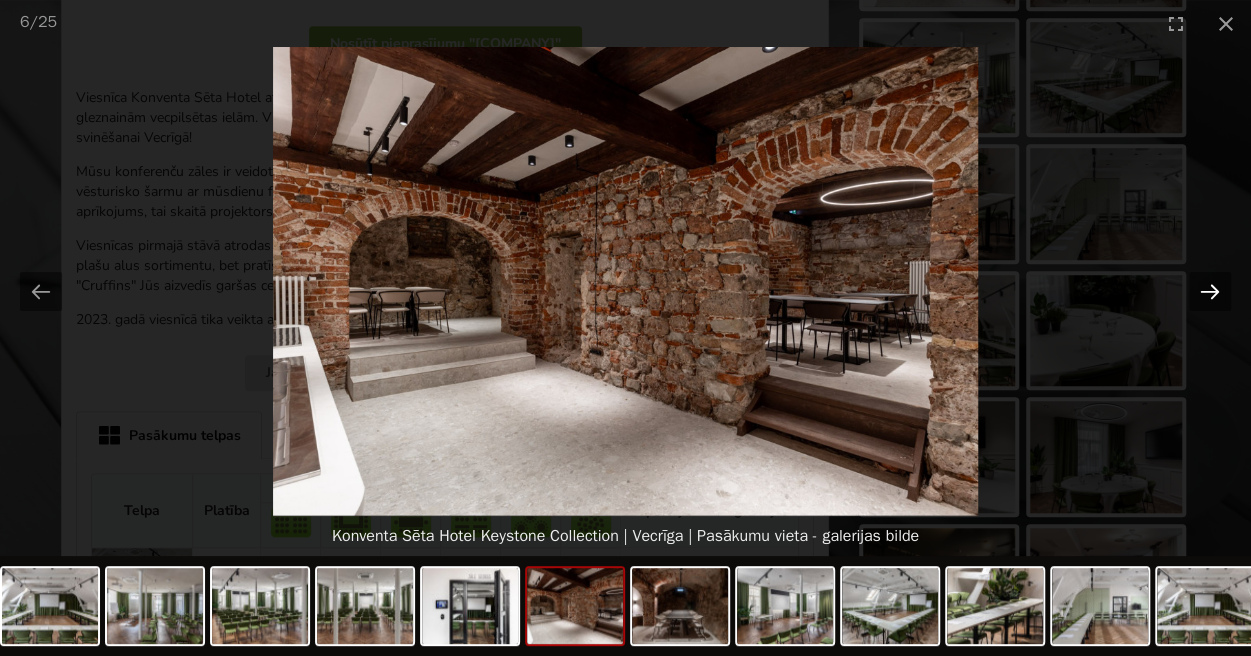 click at bounding box center [1210, 291] 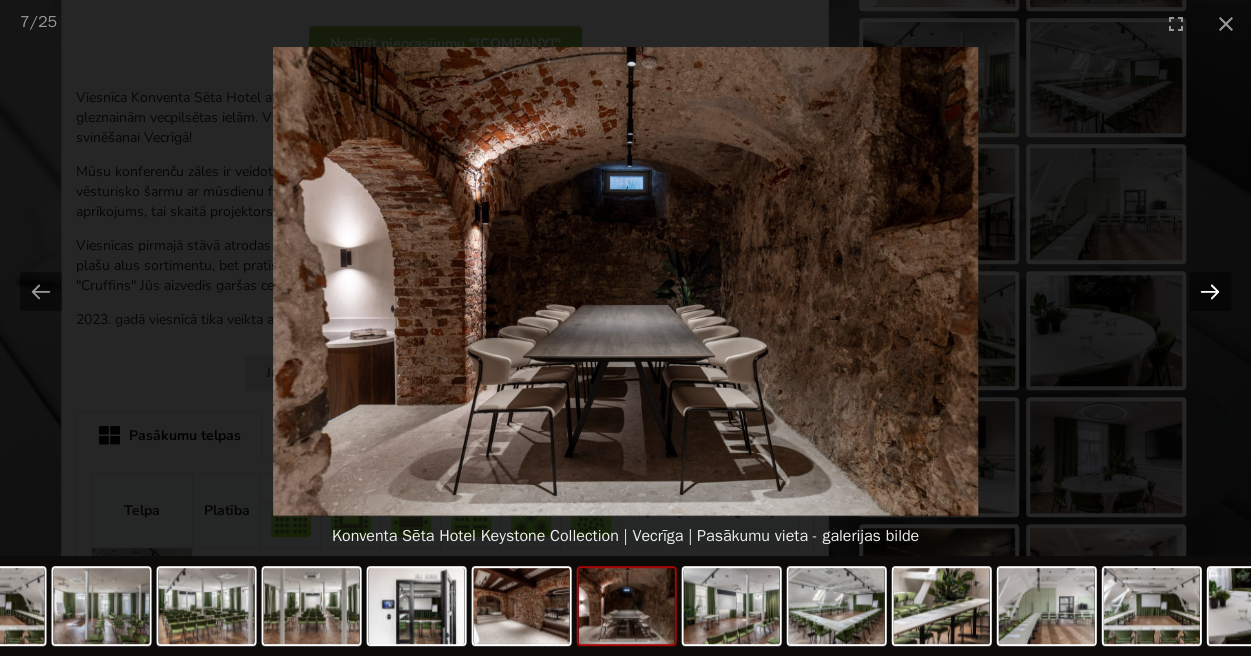 click at bounding box center (1210, 291) 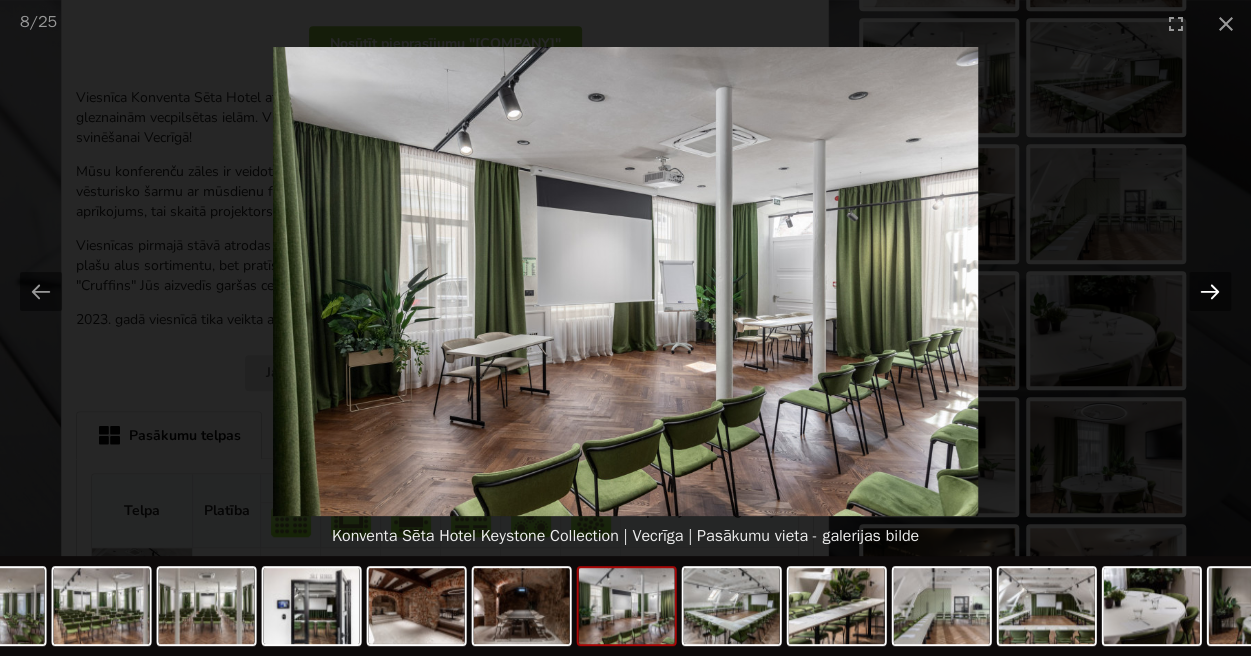 click at bounding box center (1210, 291) 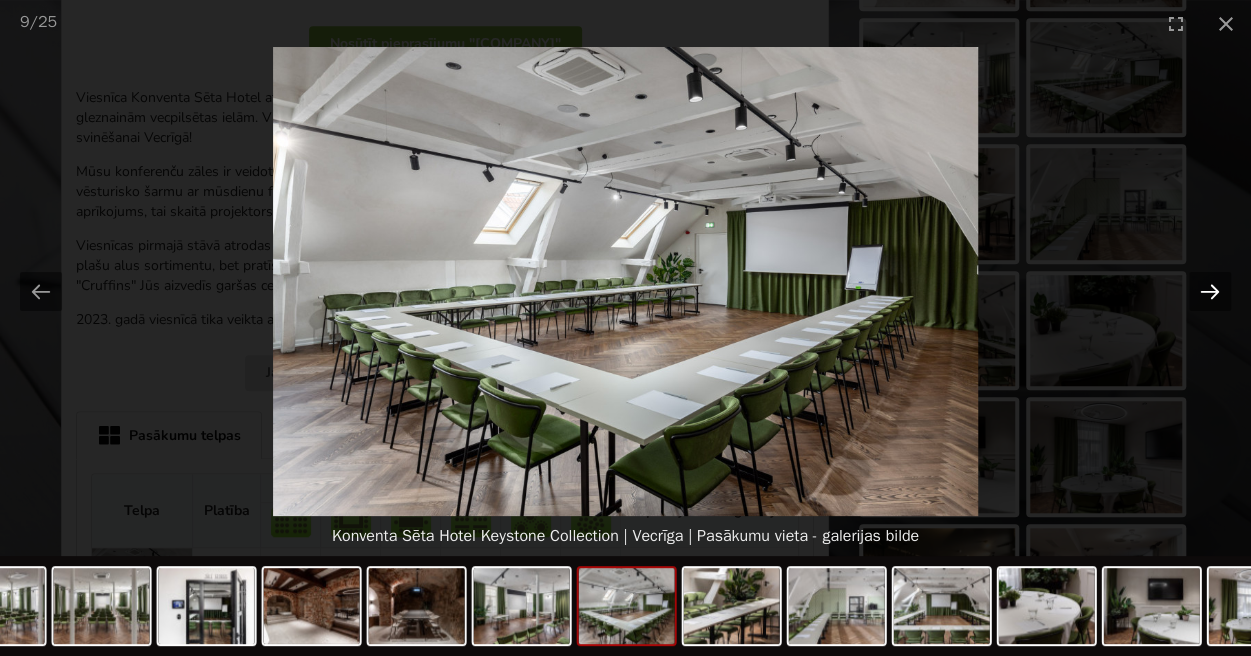 click at bounding box center (1210, 291) 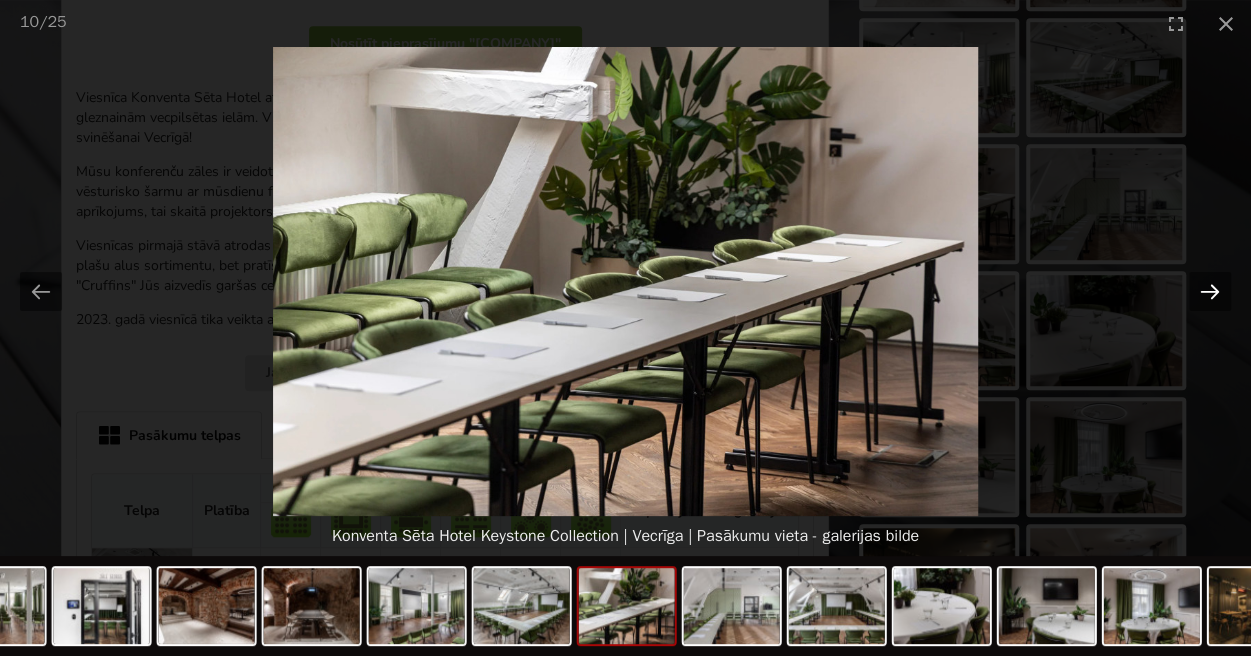 click at bounding box center (1210, 291) 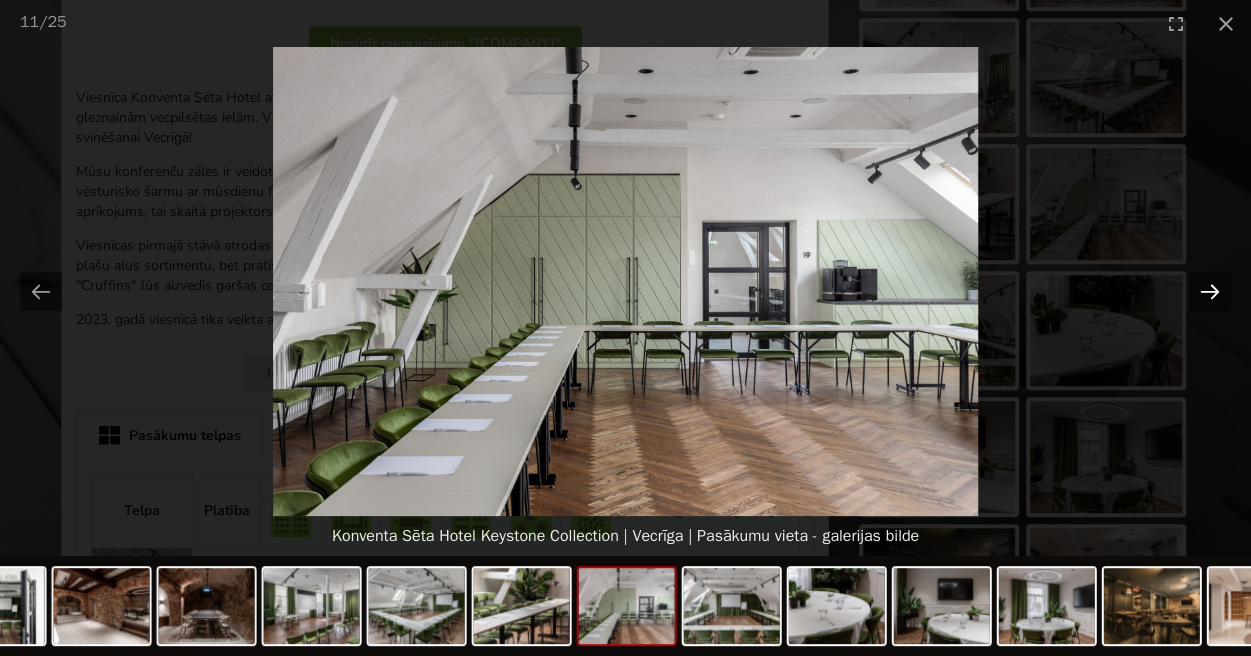 click at bounding box center (1210, 291) 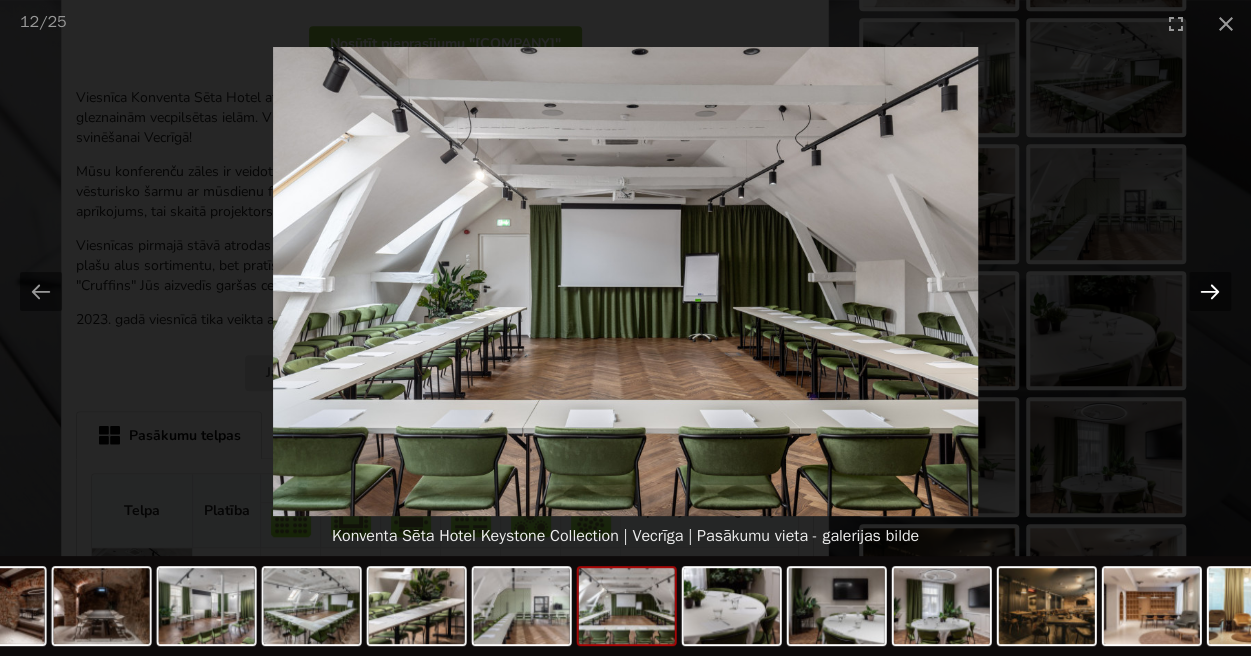 click at bounding box center [1210, 291] 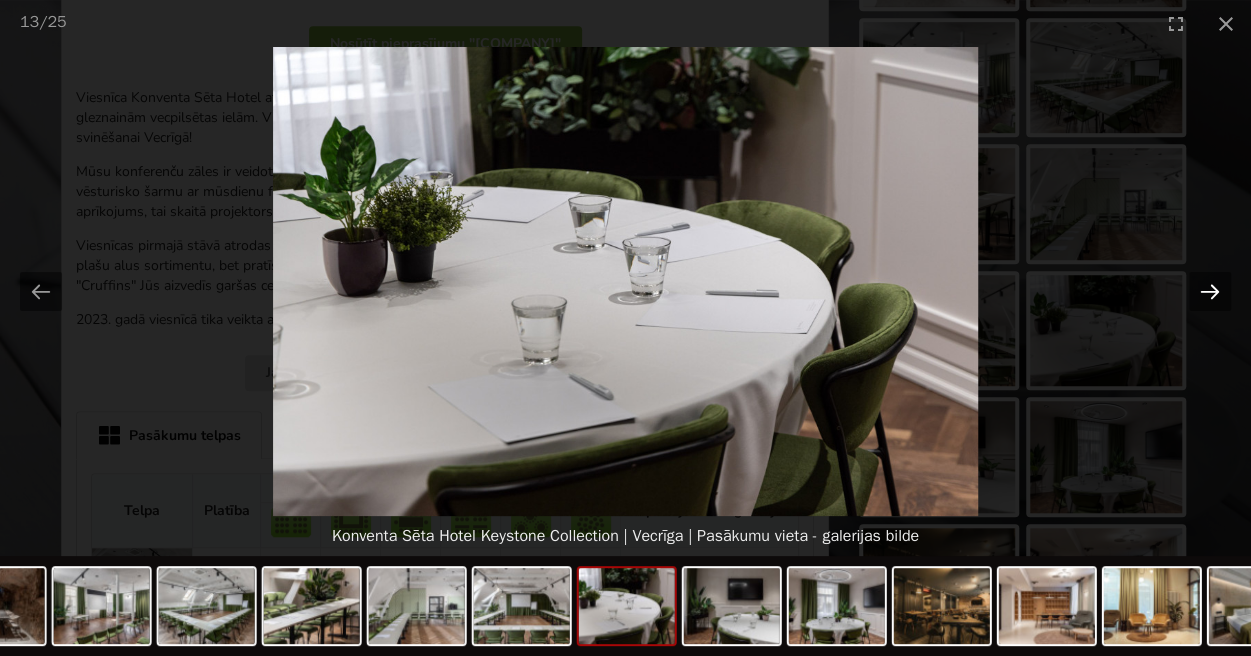 click at bounding box center [1210, 291] 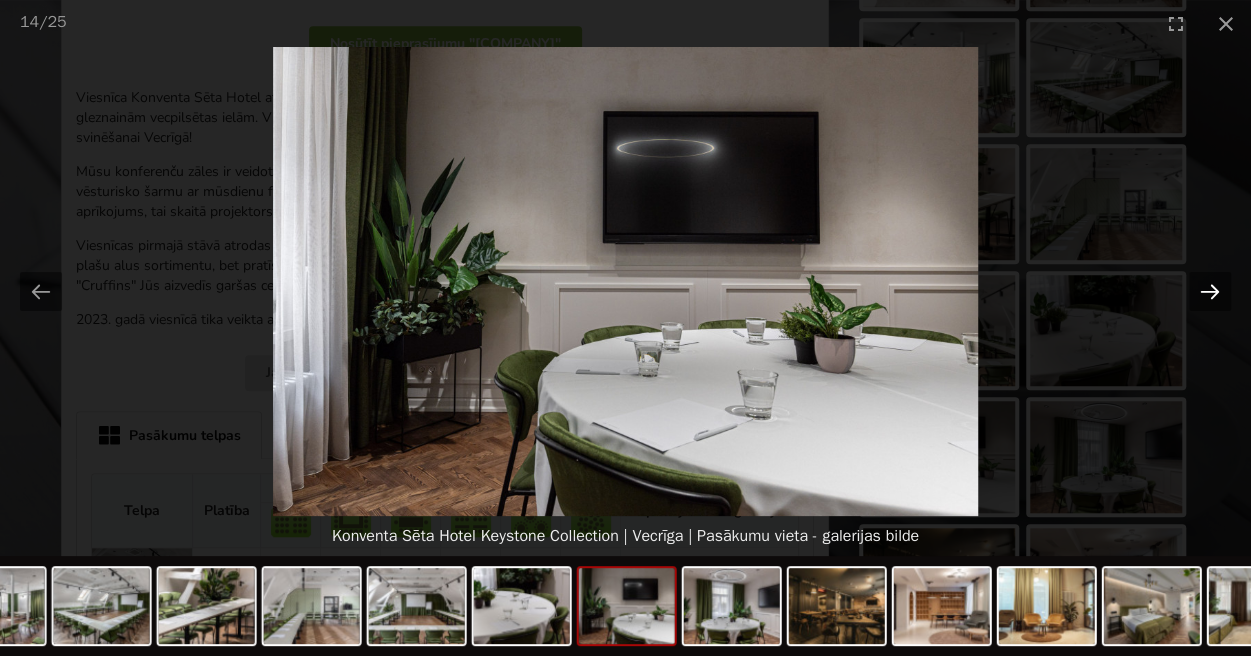 click at bounding box center [1210, 291] 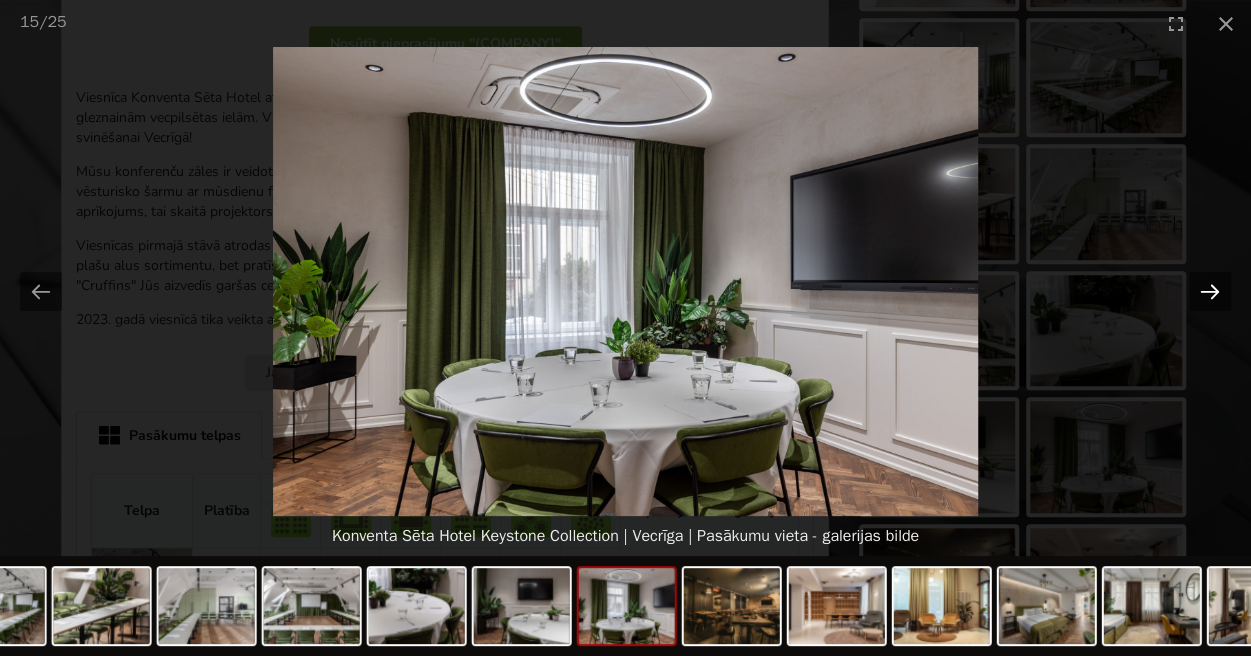 click at bounding box center (1210, 291) 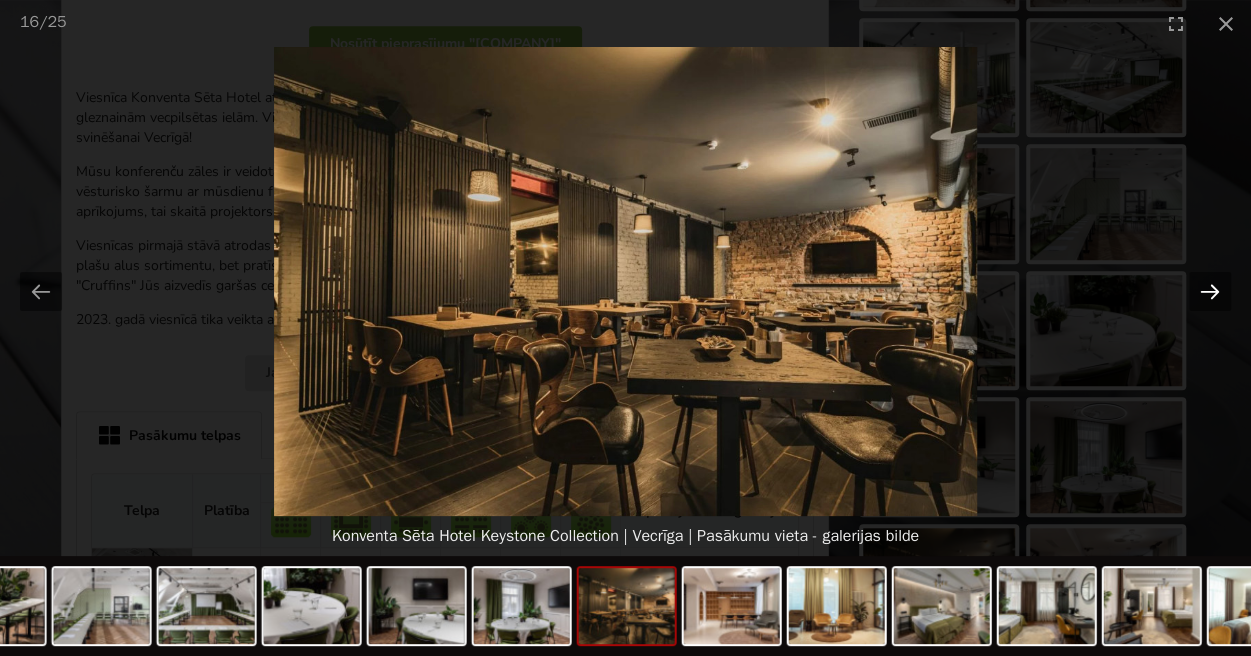 click at bounding box center (1210, 291) 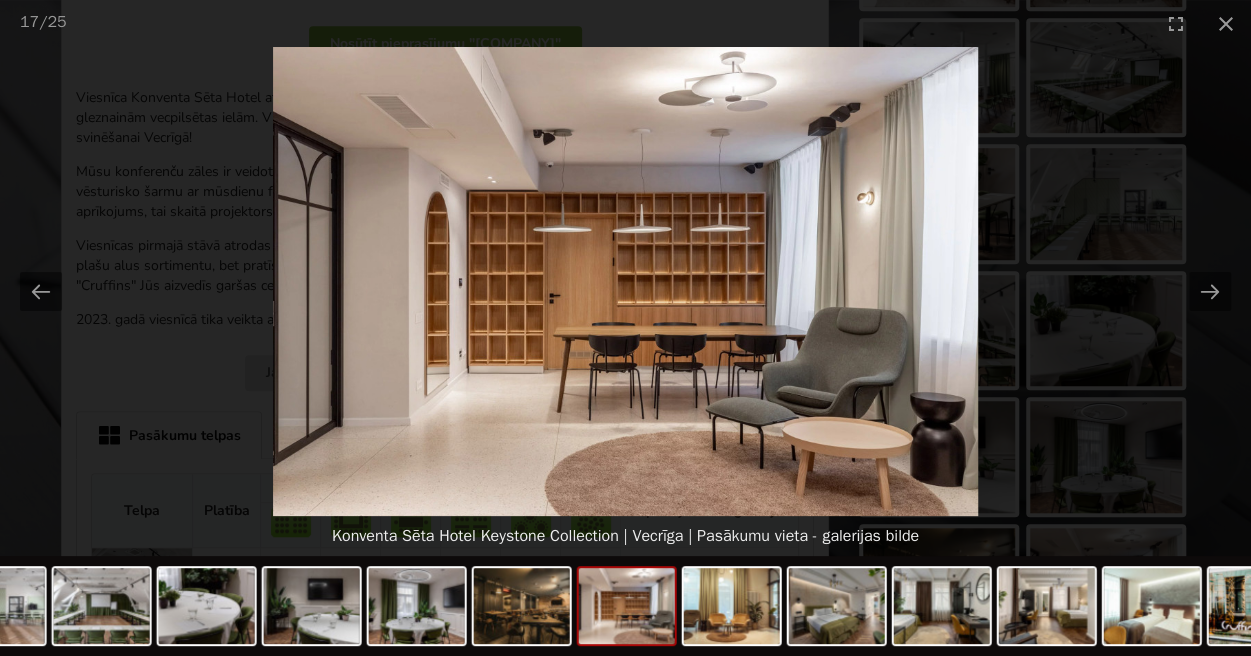 scroll, scrollTop: 0, scrollLeft: 0, axis: both 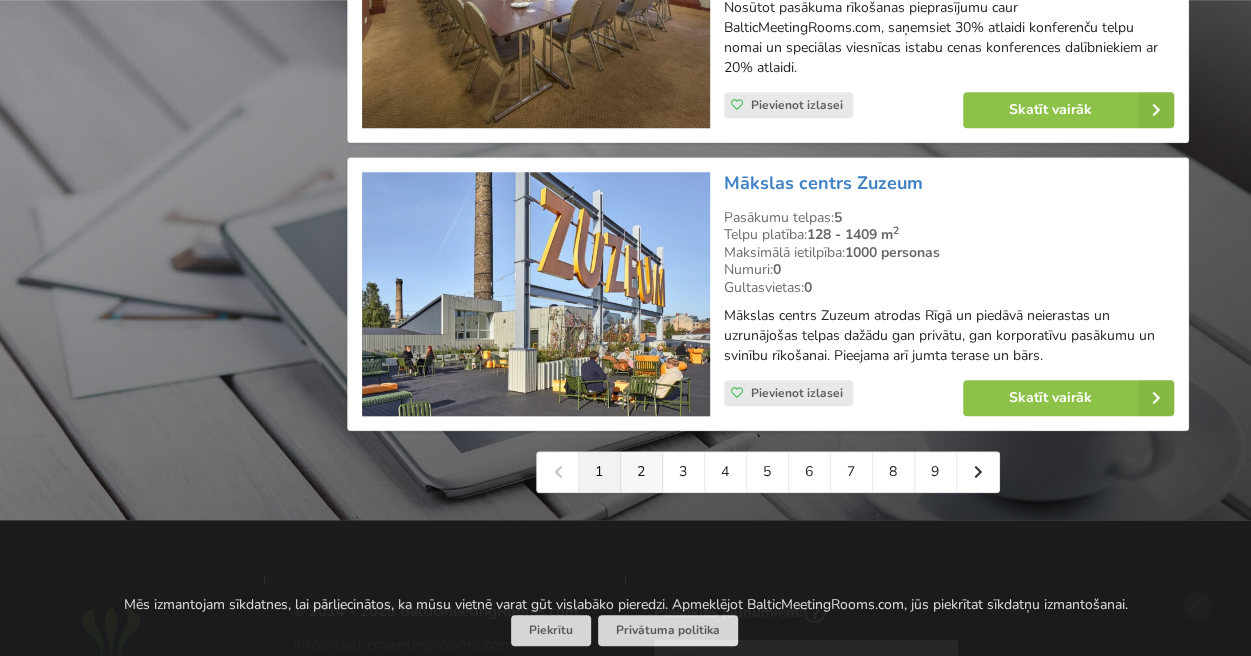 click on "2" at bounding box center (642, 472) 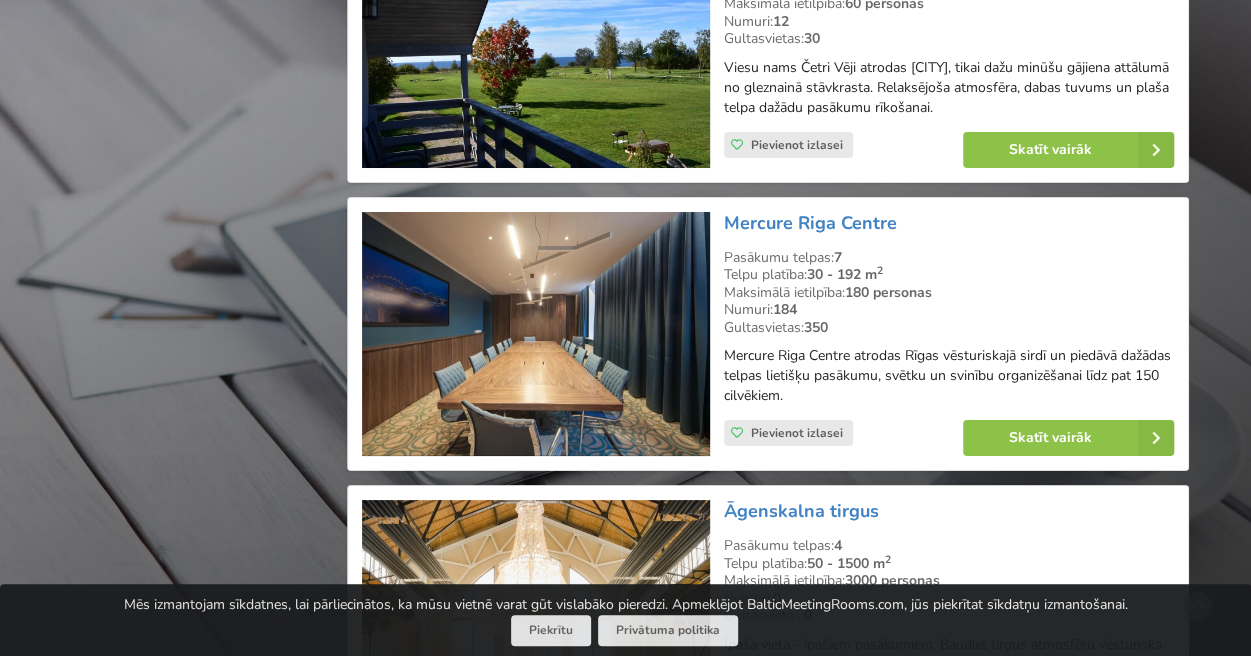 scroll, scrollTop: 3700, scrollLeft: 0, axis: vertical 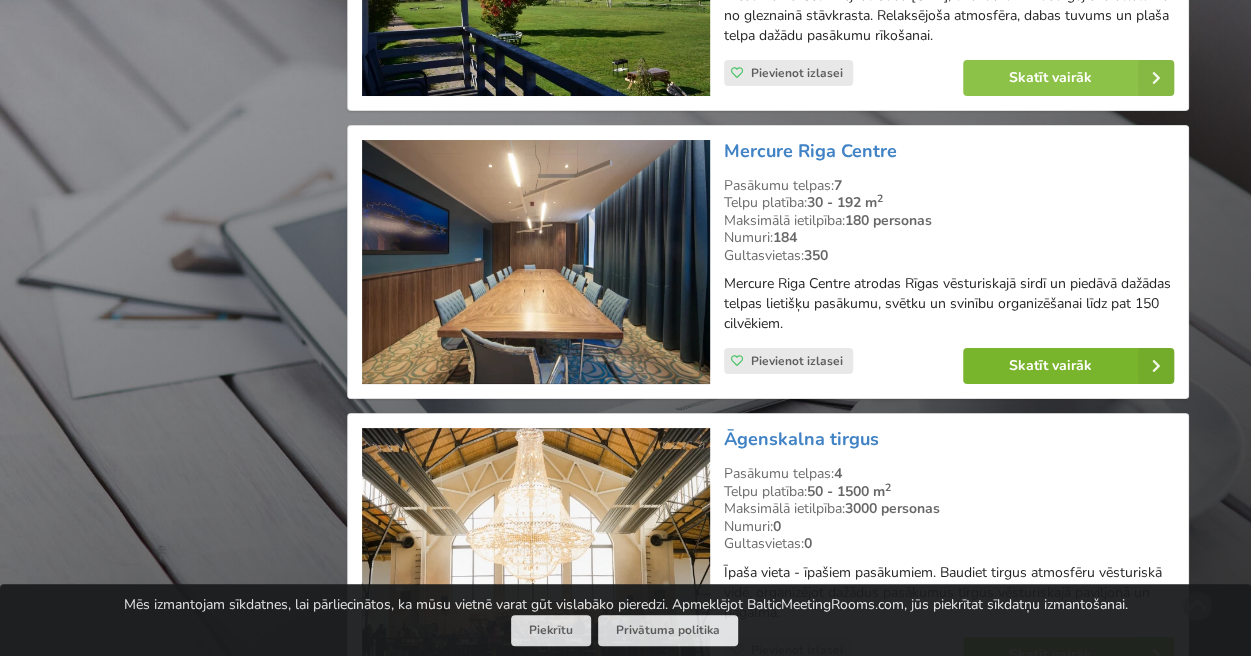 click on "Skatīt vairāk" at bounding box center (1068, 366) 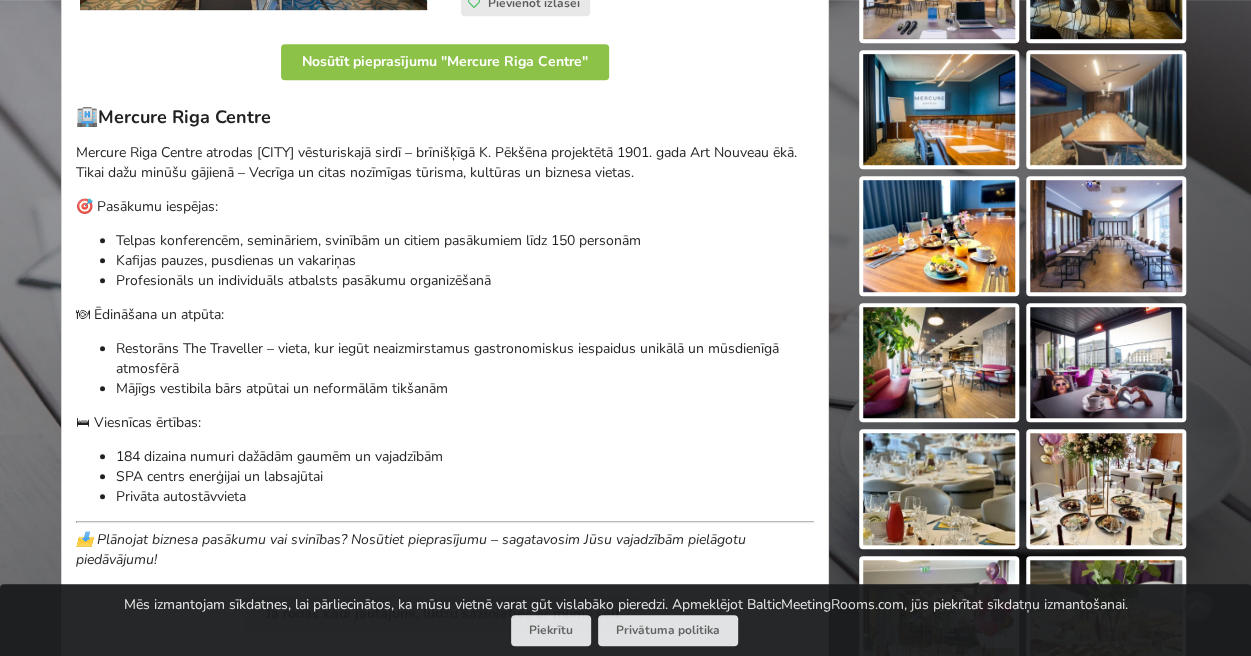 scroll, scrollTop: 600, scrollLeft: 0, axis: vertical 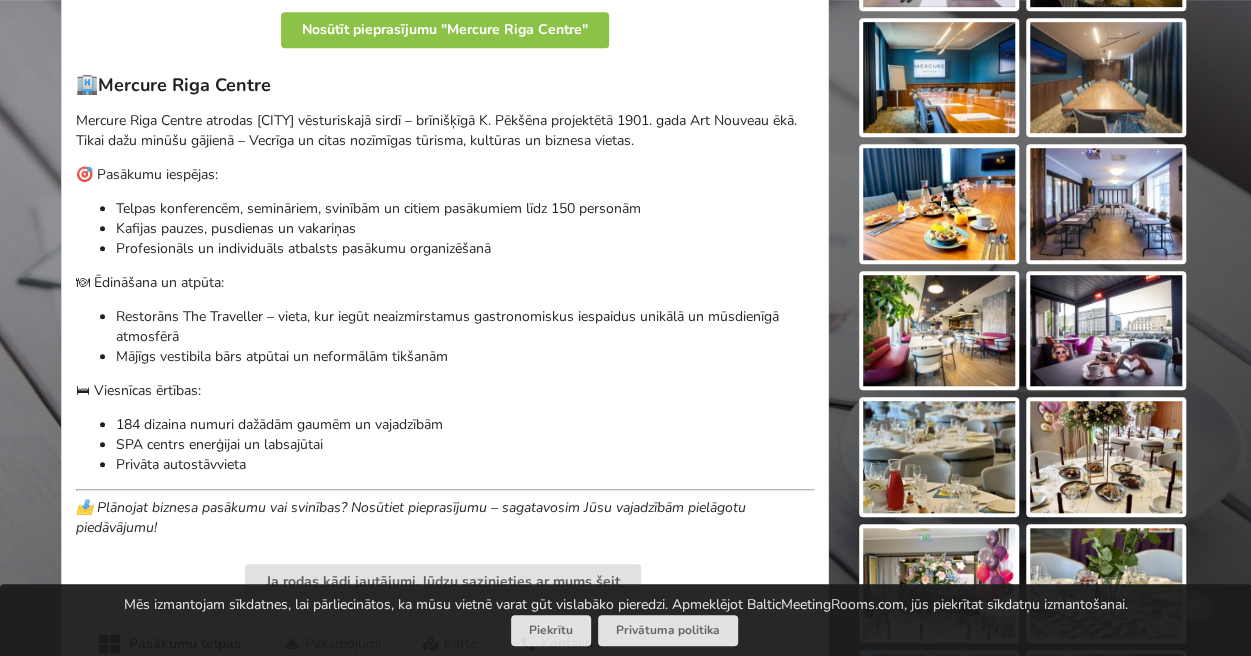 click at bounding box center (1106, 204) 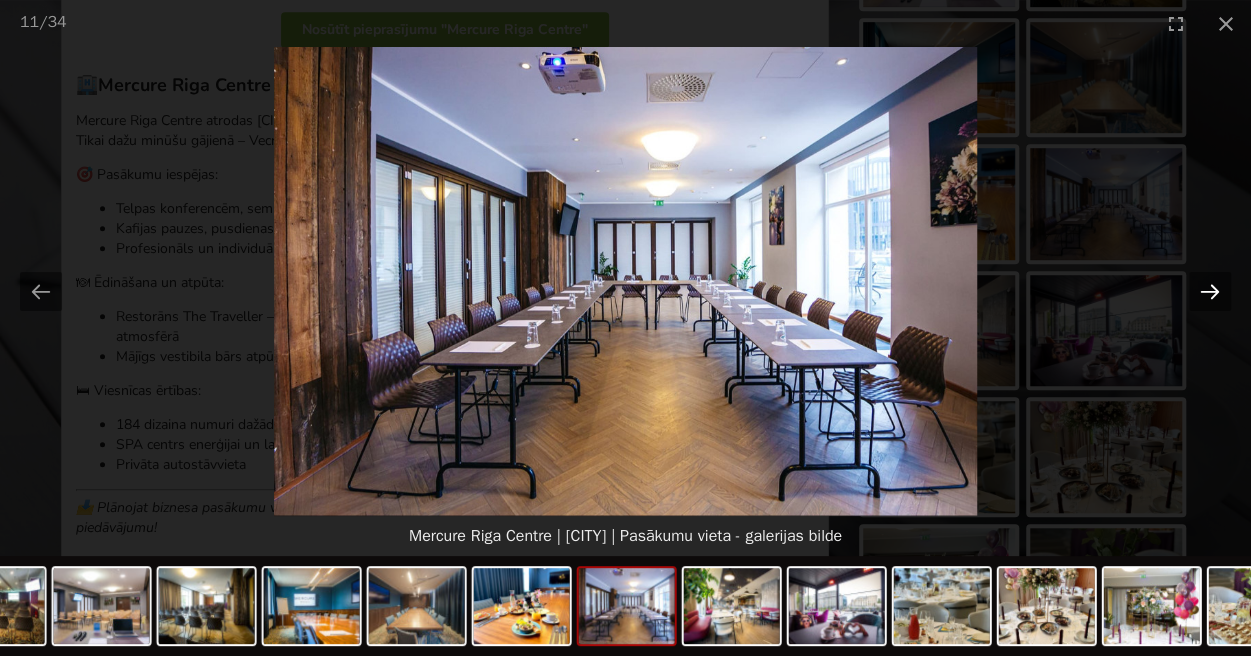 click at bounding box center (1210, 291) 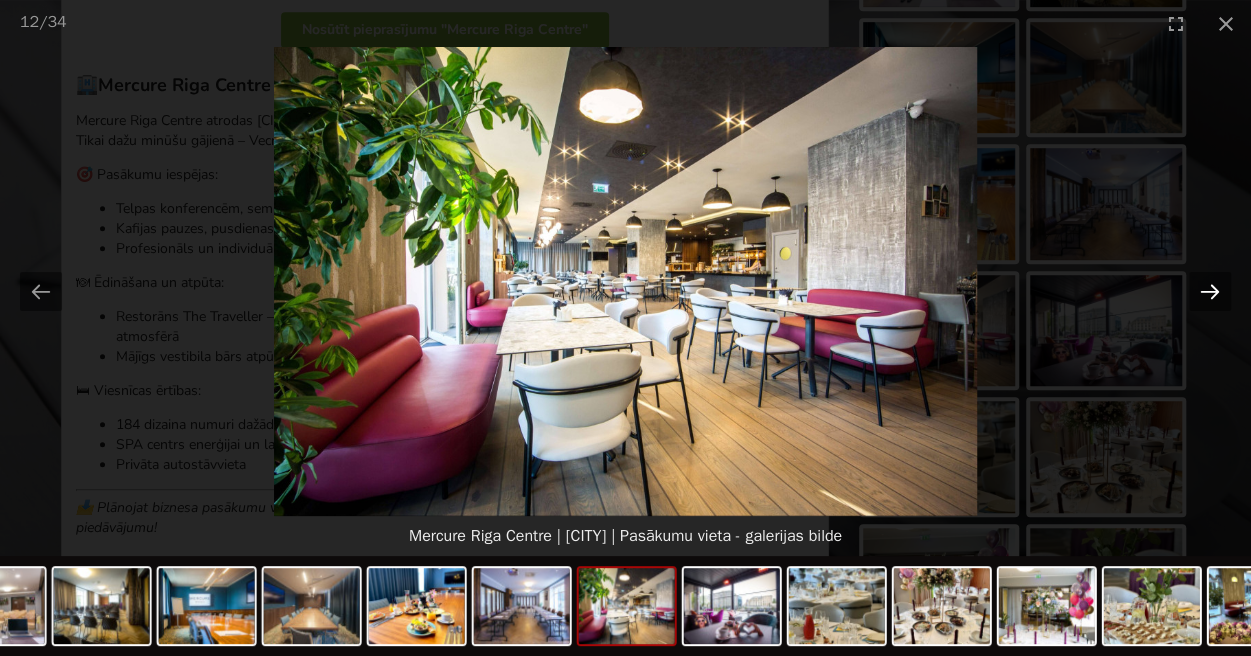 click at bounding box center (1210, 291) 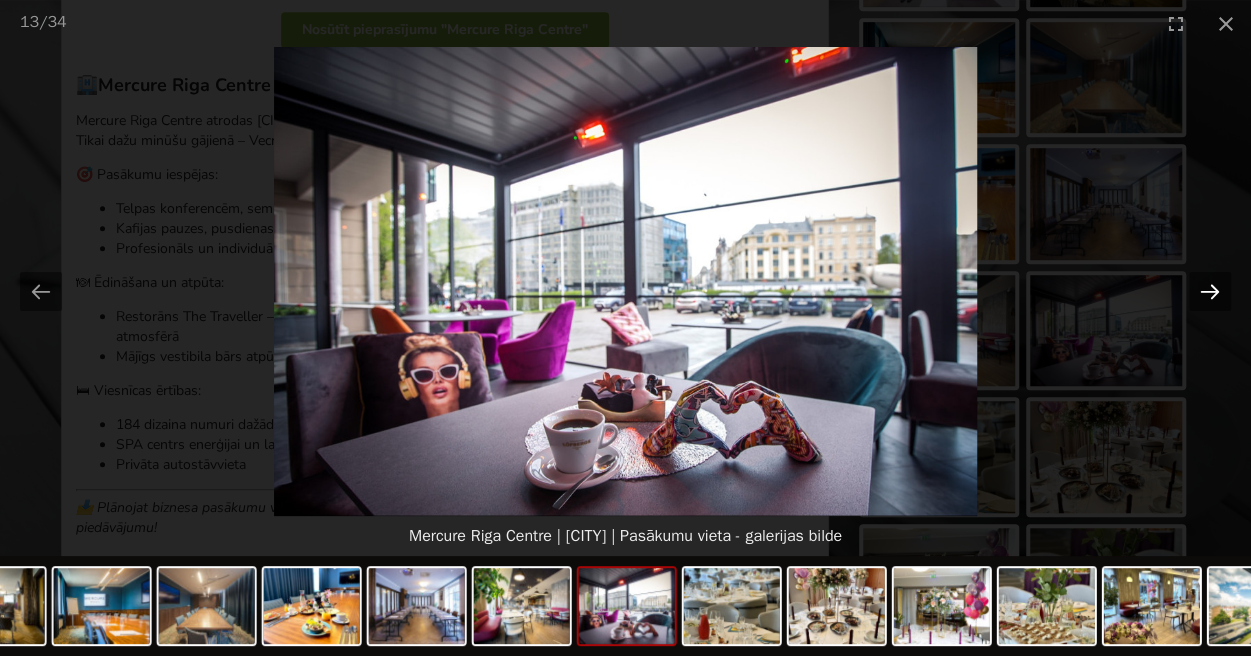 click at bounding box center (1210, 291) 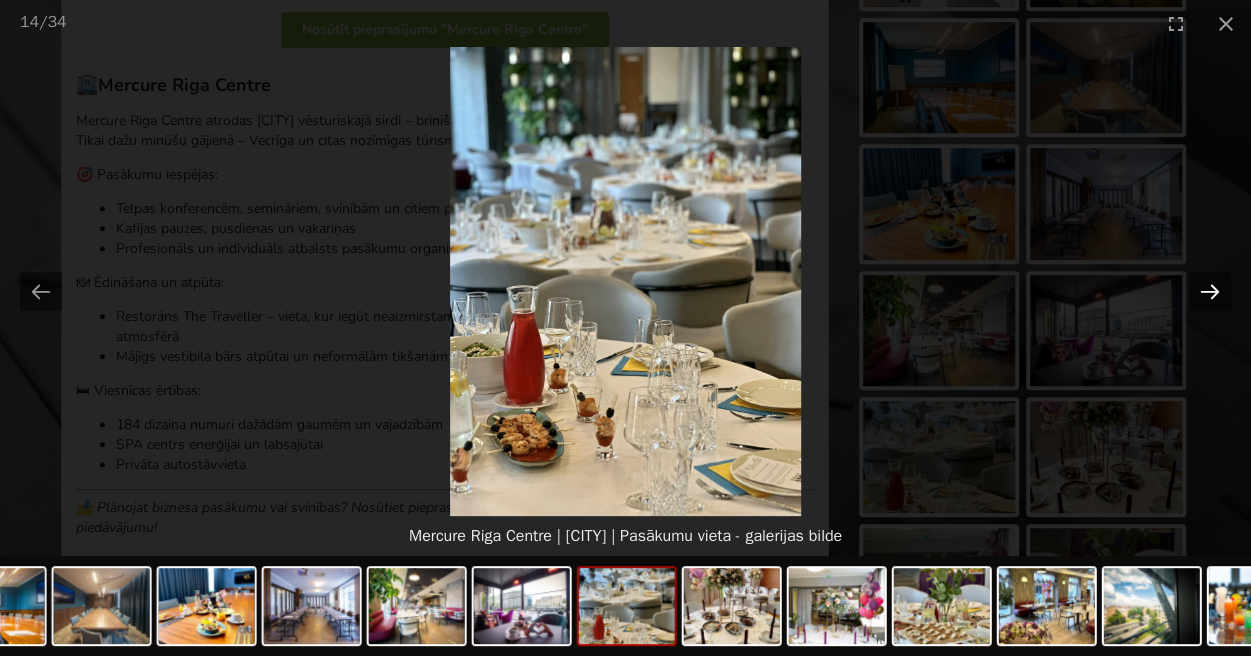 click at bounding box center (1210, 291) 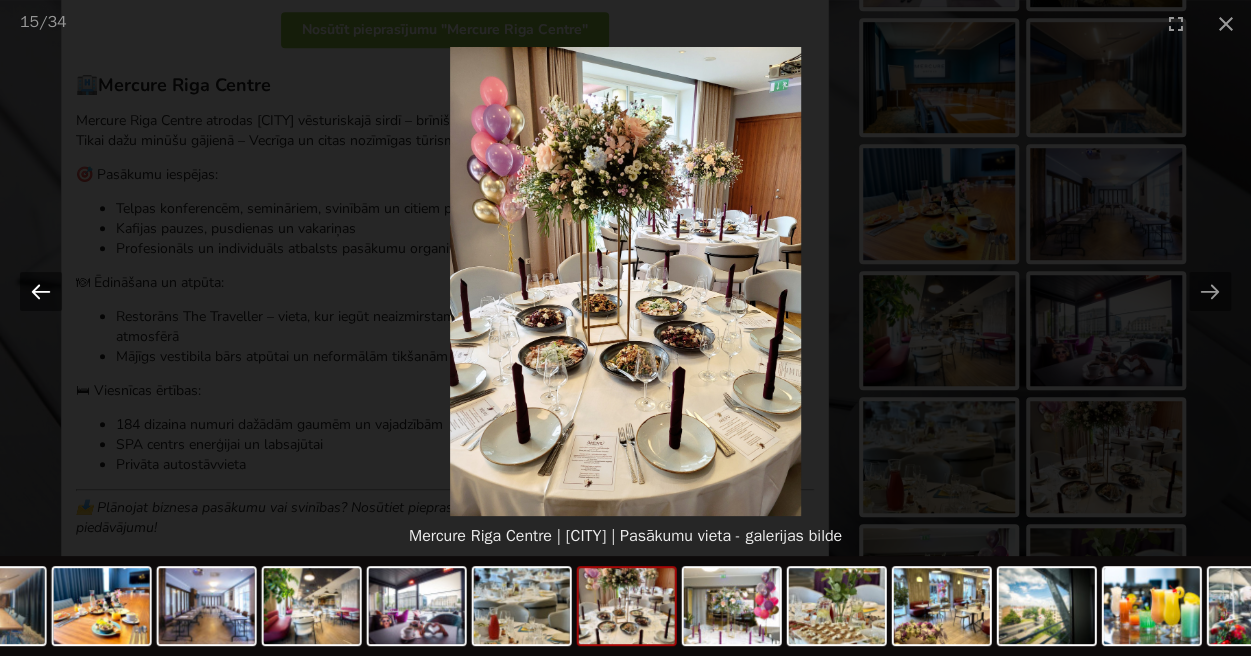 click at bounding box center (41, 291) 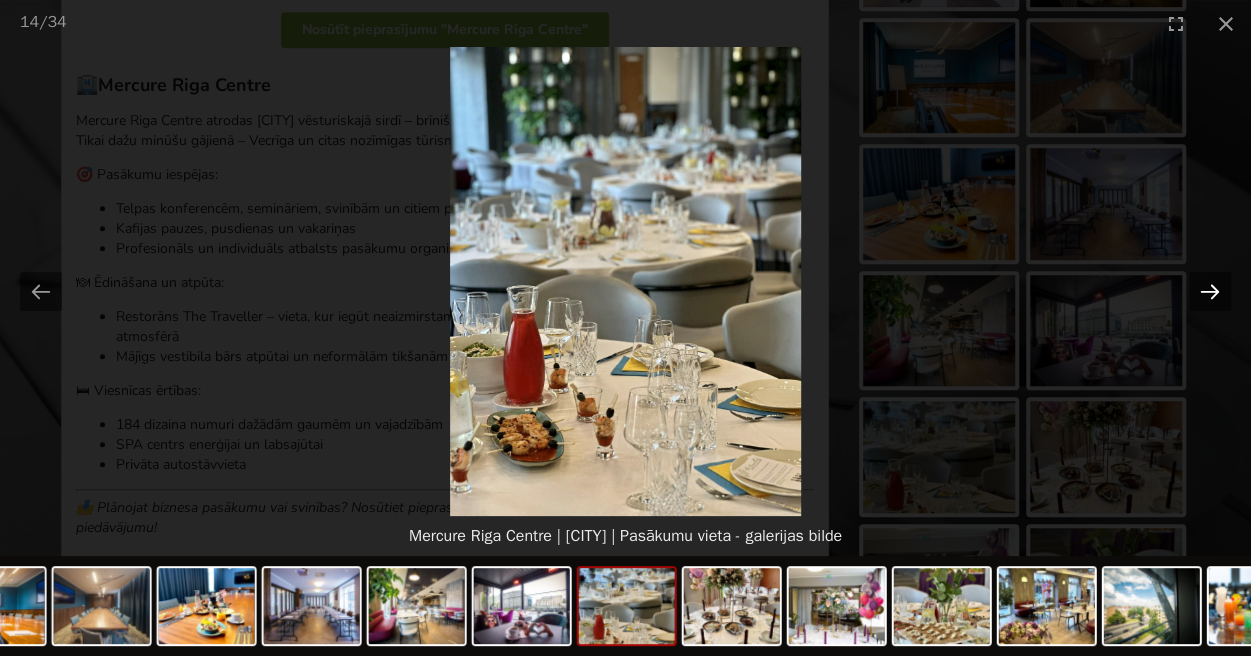 click at bounding box center [1210, 291] 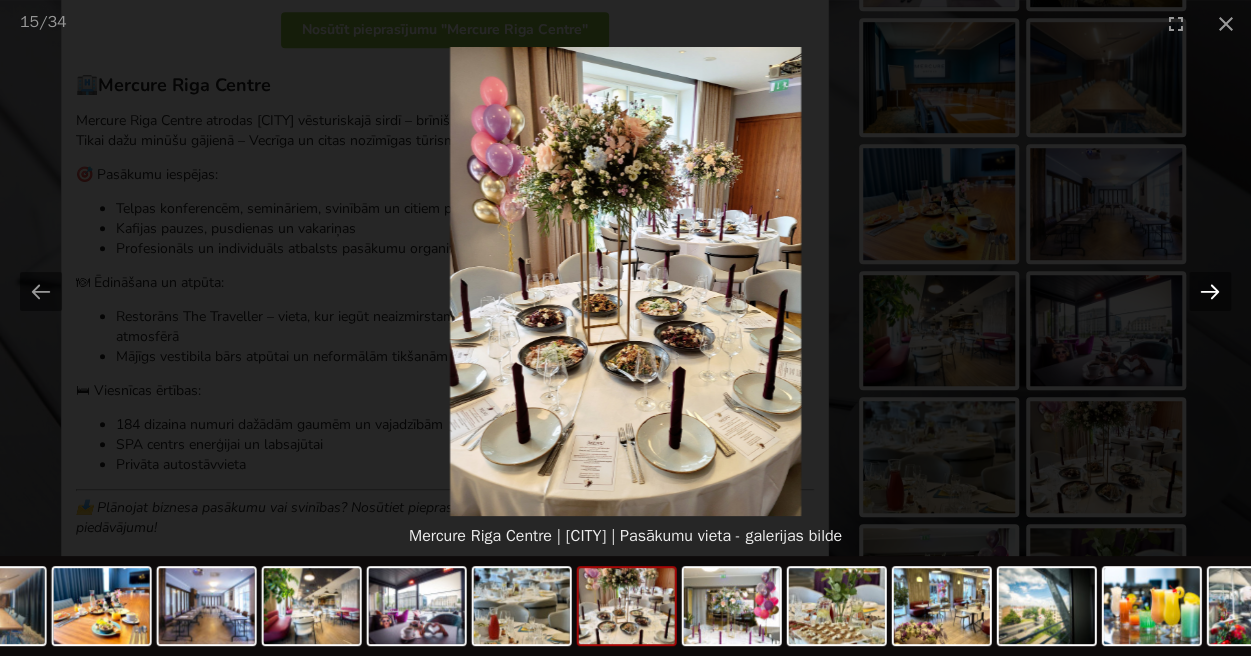 click at bounding box center (1210, 291) 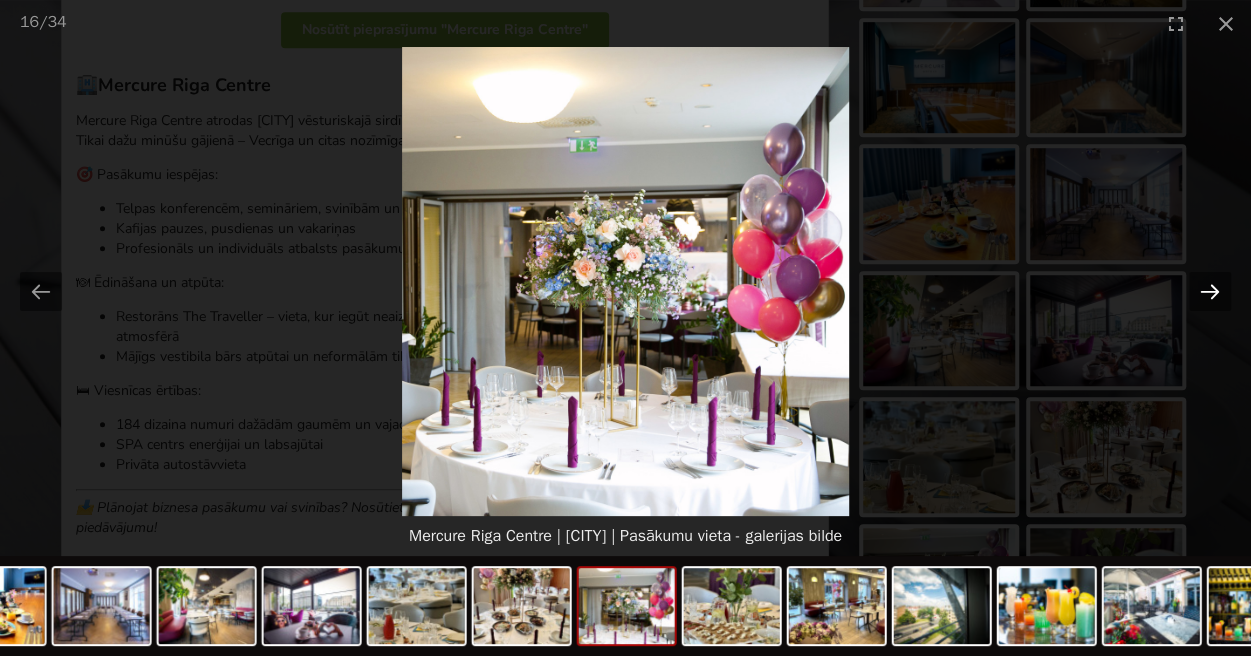 click at bounding box center [1210, 291] 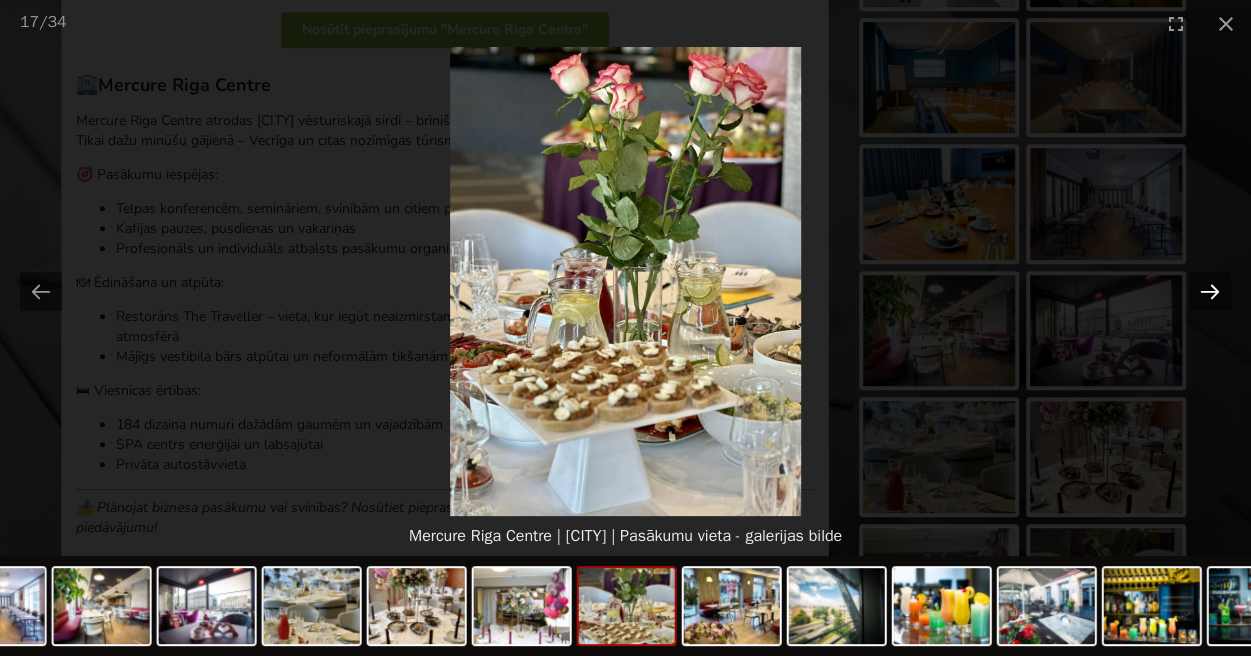 click at bounding box center (1210, 291) 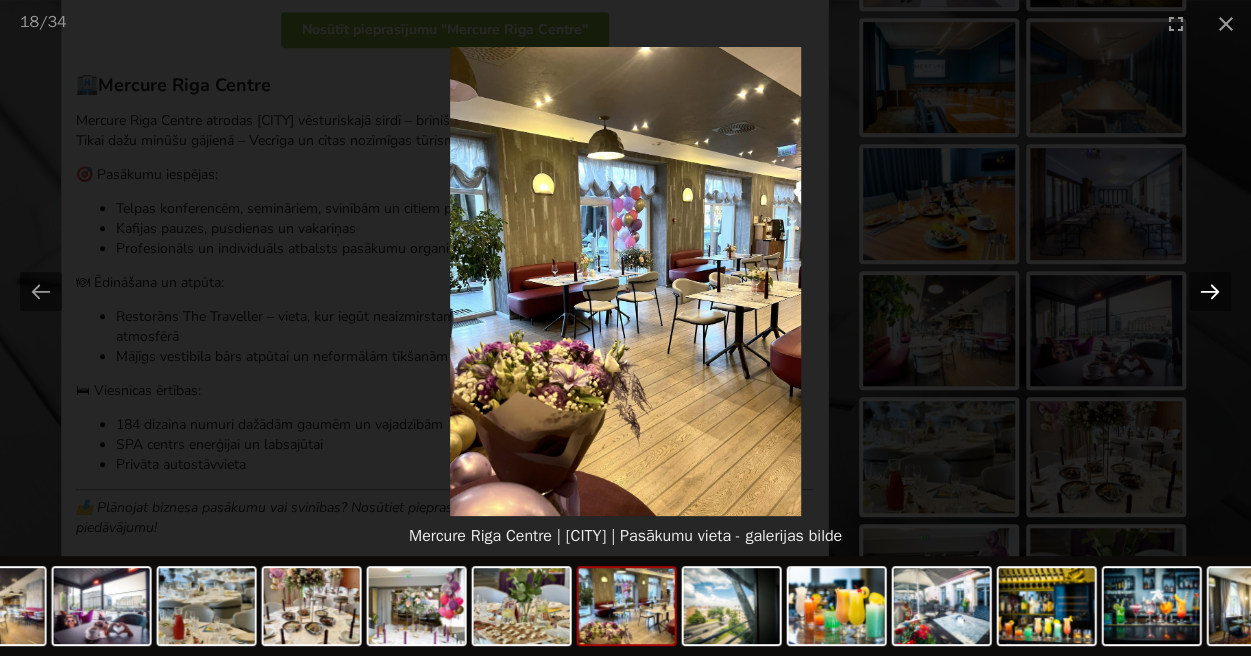 click at bounding box center (1210, 291) 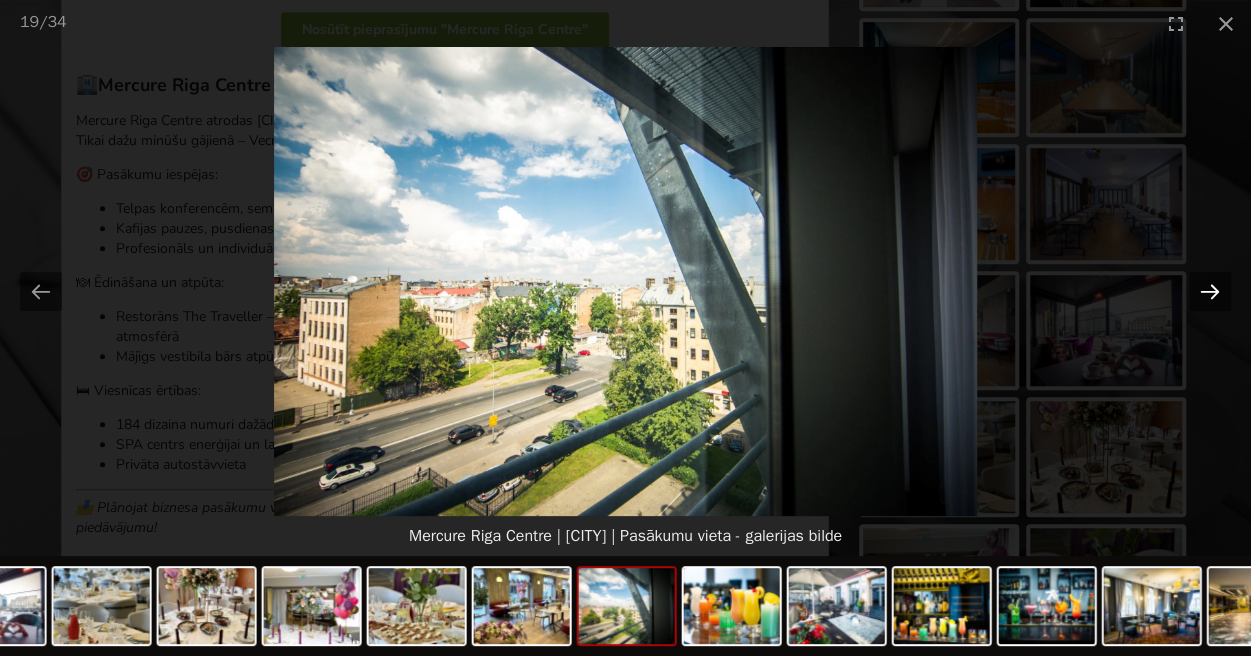 click at bounding box center (1210, 291) 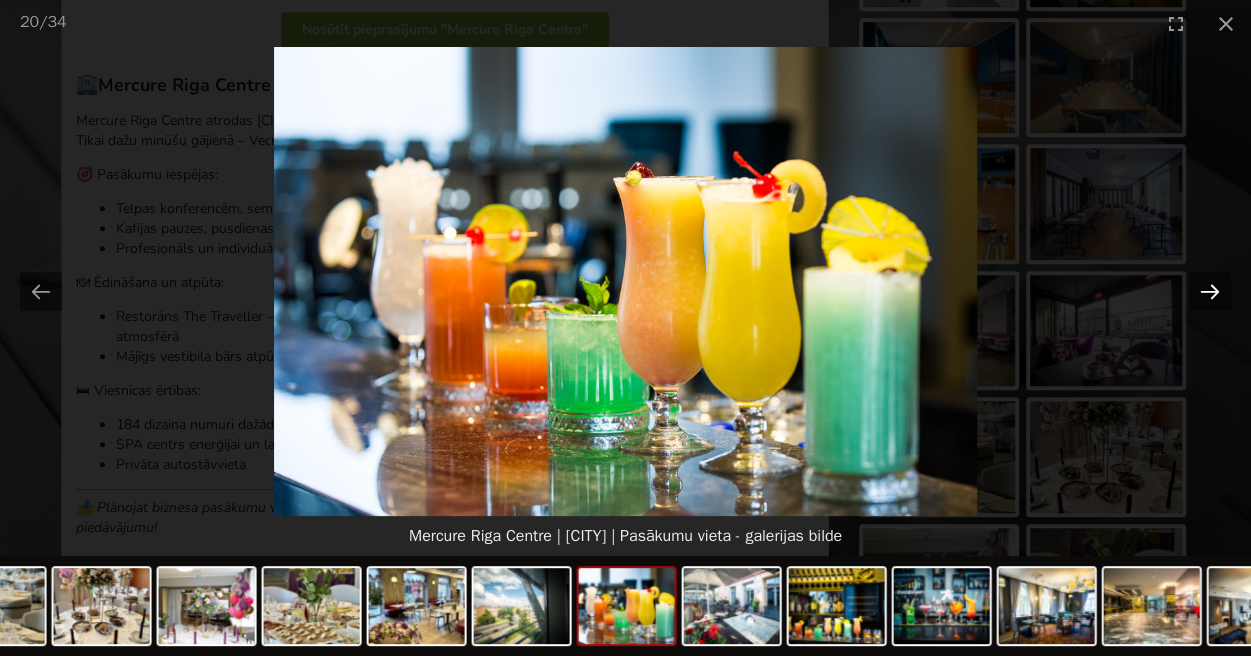 click at bounding box center (1210, 291) 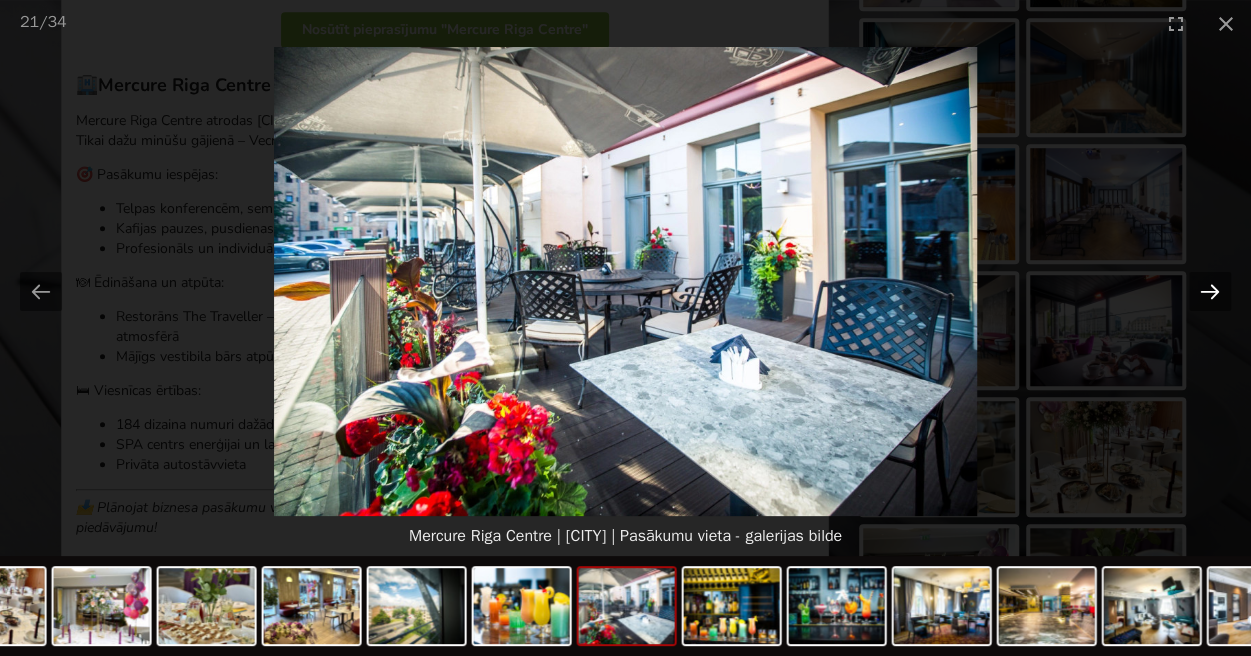 click at bounding box center [1210, 291] 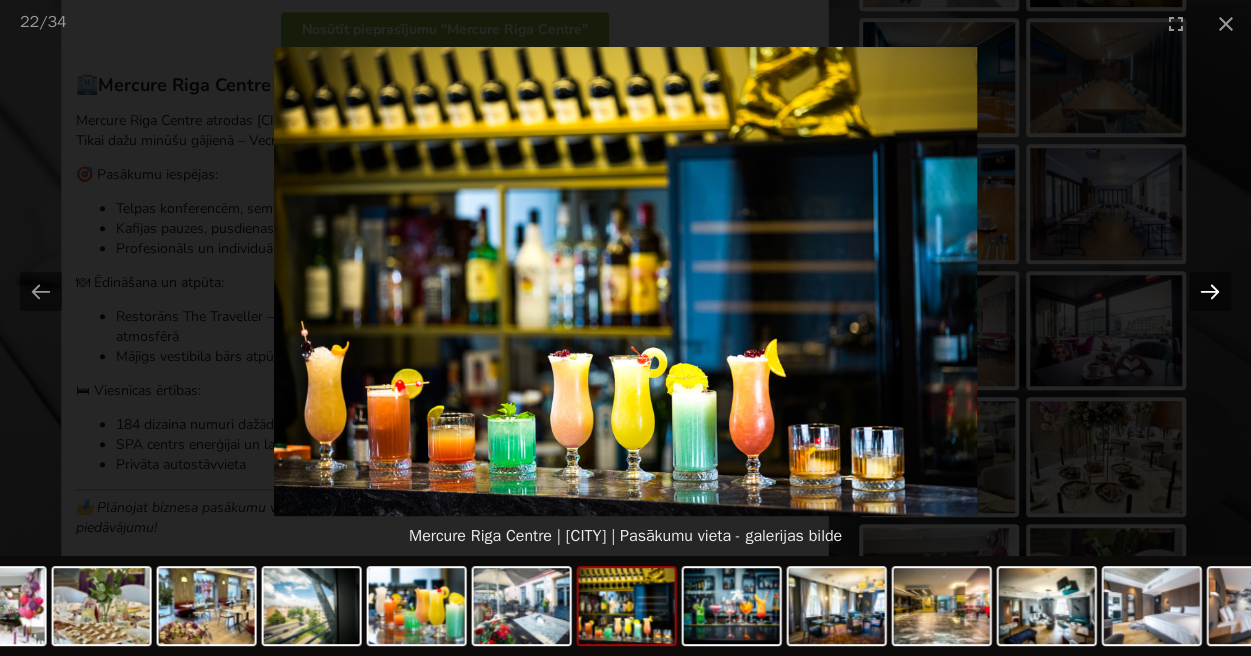 click at bounding box center [1210, 291] 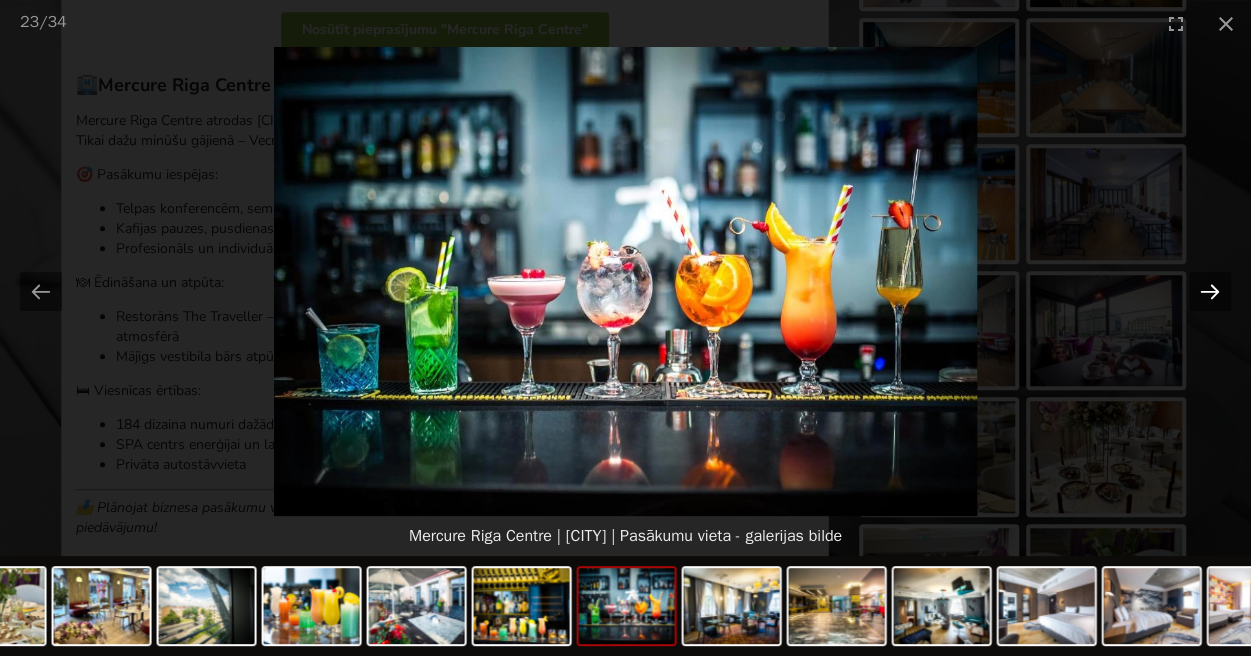 click at bounding box center [1210, 291] 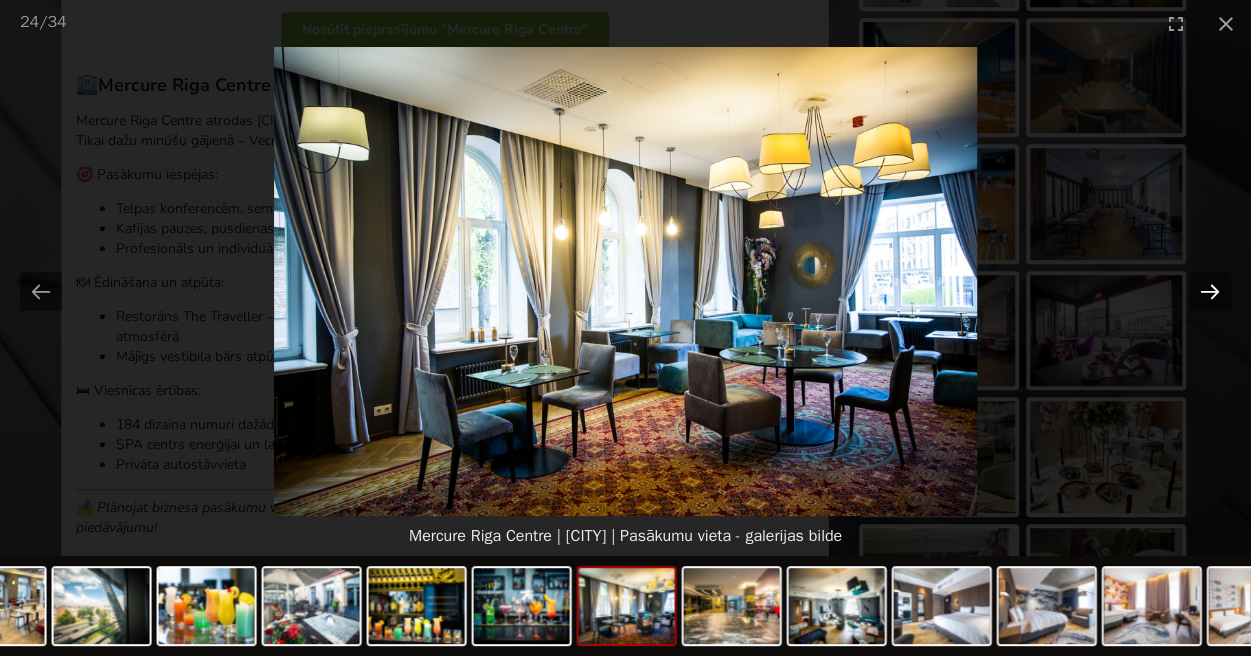 click at bounding box center (1210, 291) 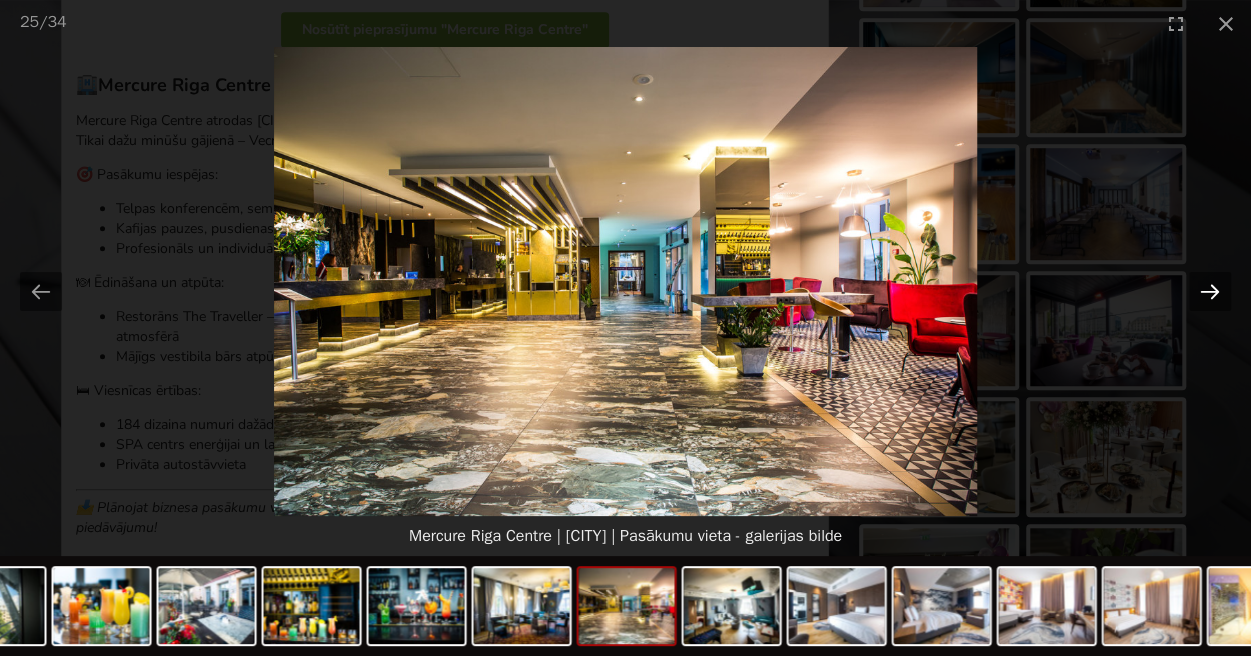 click at bounding box center [1210, 291] 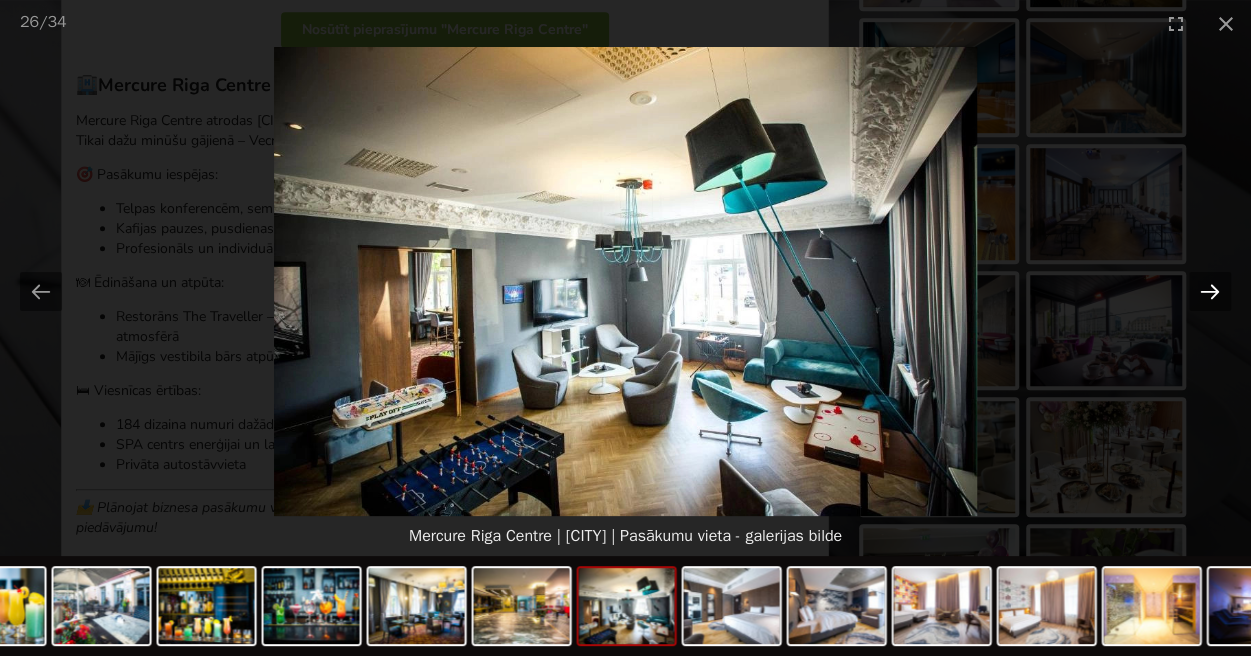 click at bounding box center [1210, 291] 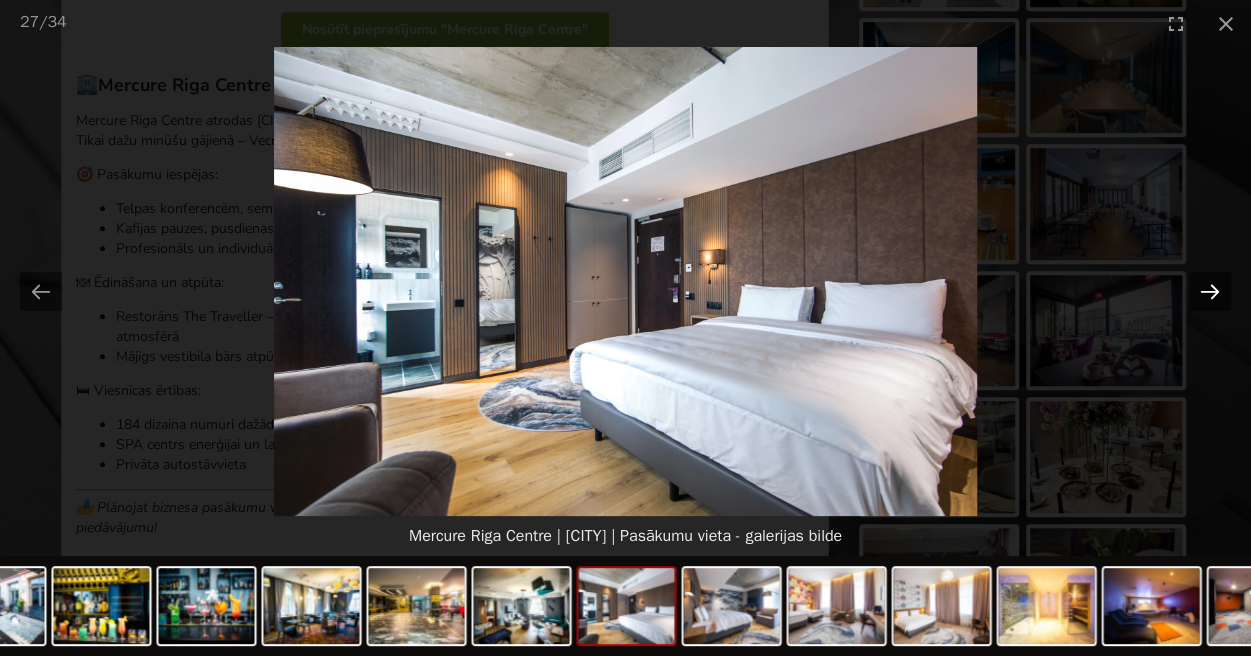 click at bounding box center (1210, 291) 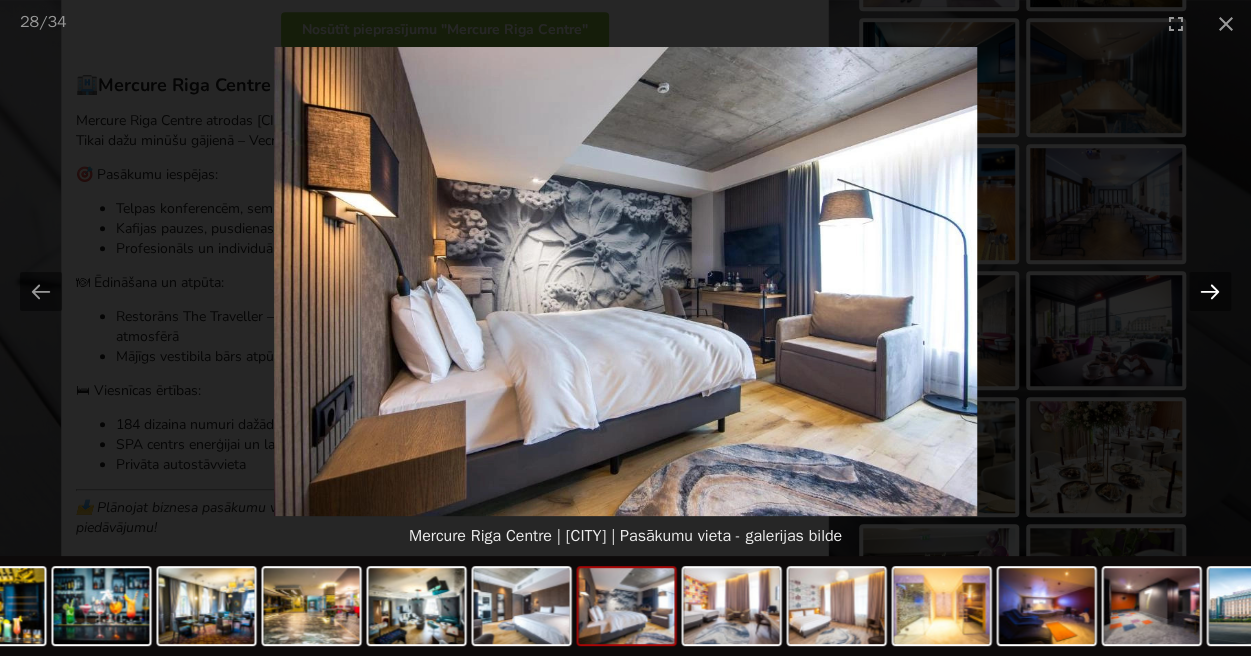 click at bounding box center (1210, 291) 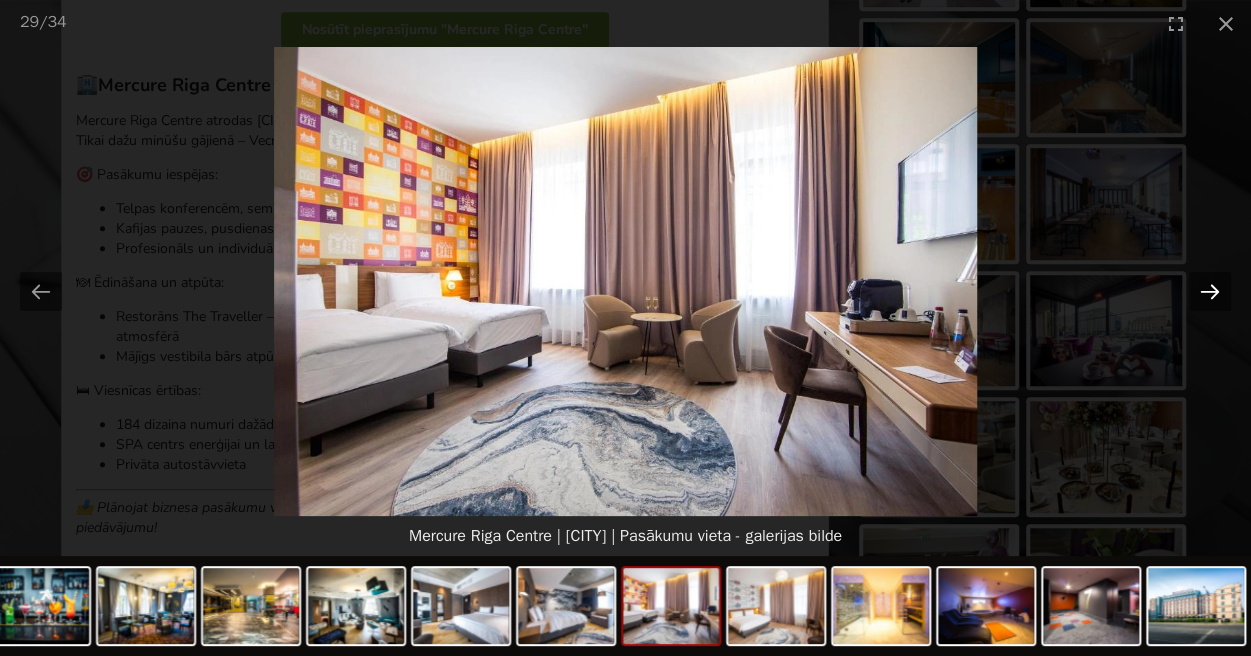 click at bounding box center [1210, 291] 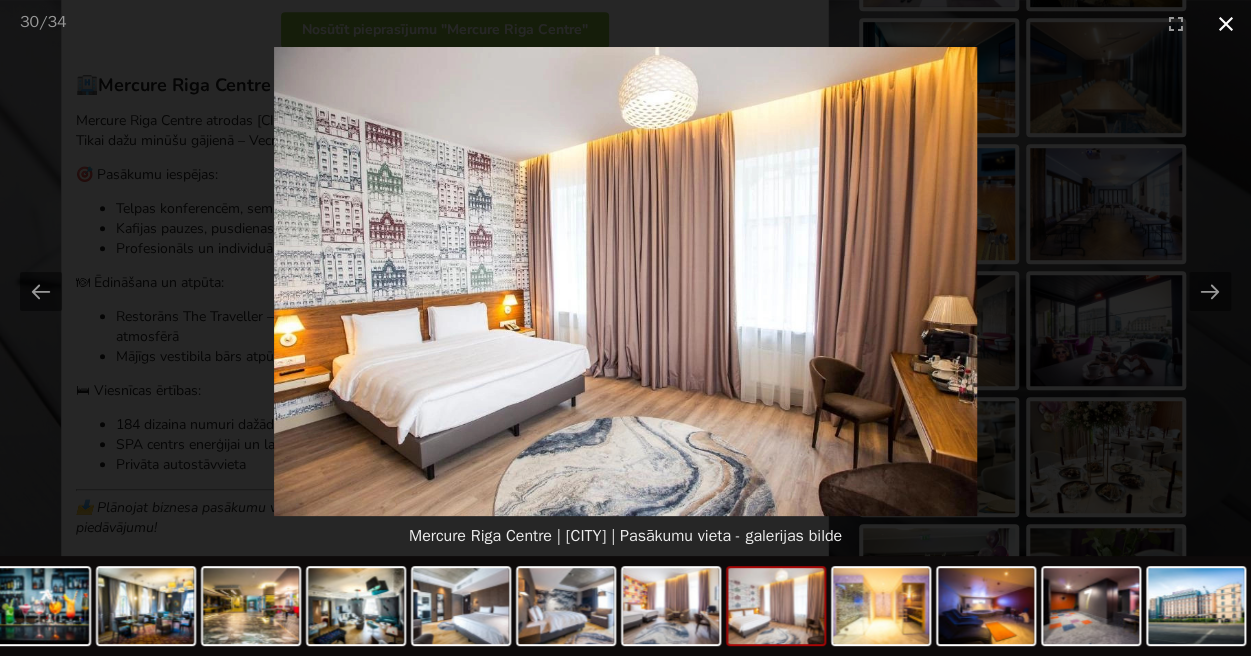click at bounding box center (1226, 23) 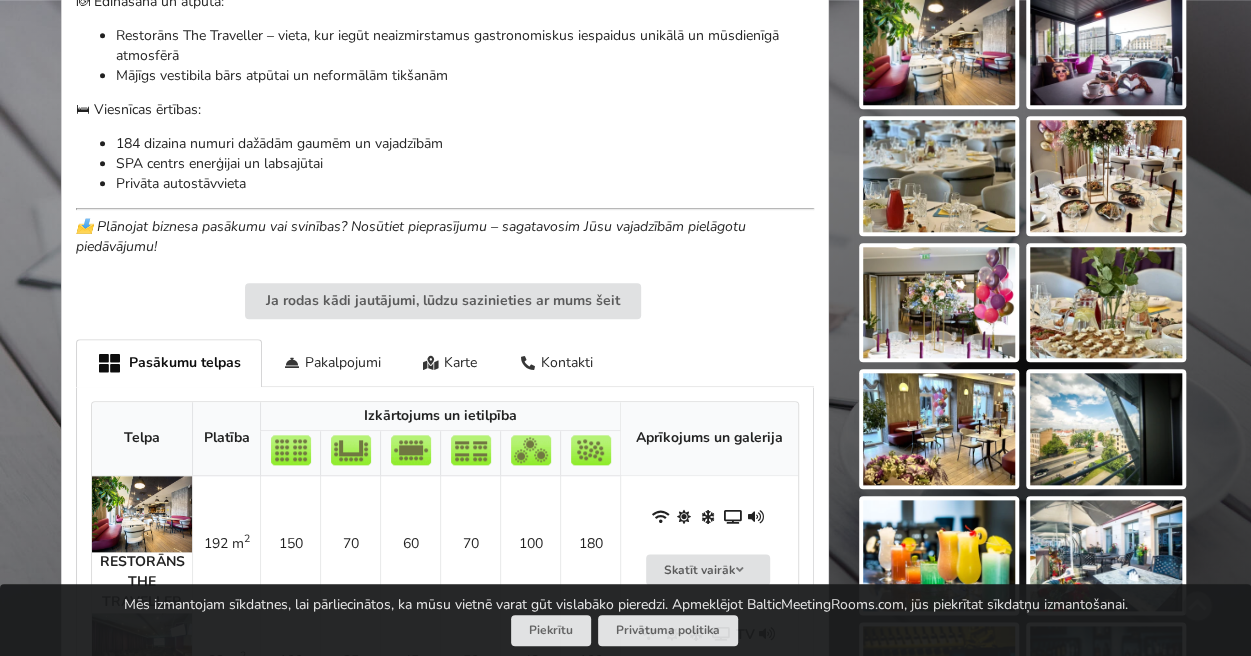 scroll, scrollTop: 900, scrollLeft: 0, axis: vertical 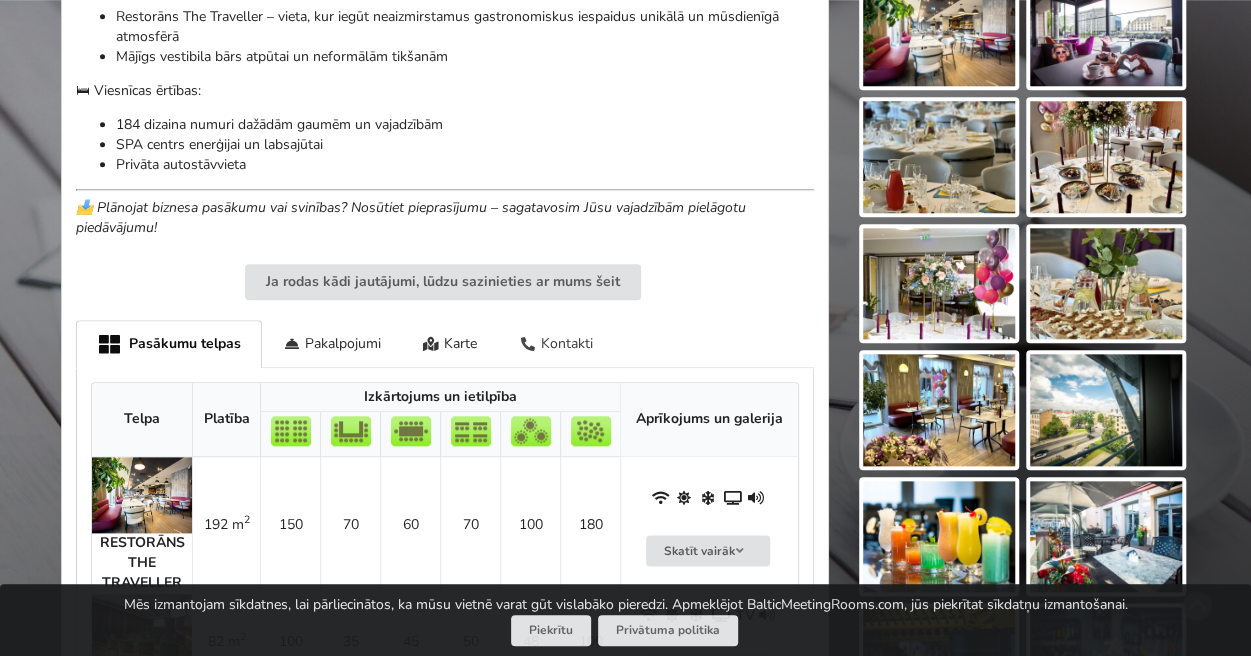 click on "Kontakti" at bounding box center [556, 343] 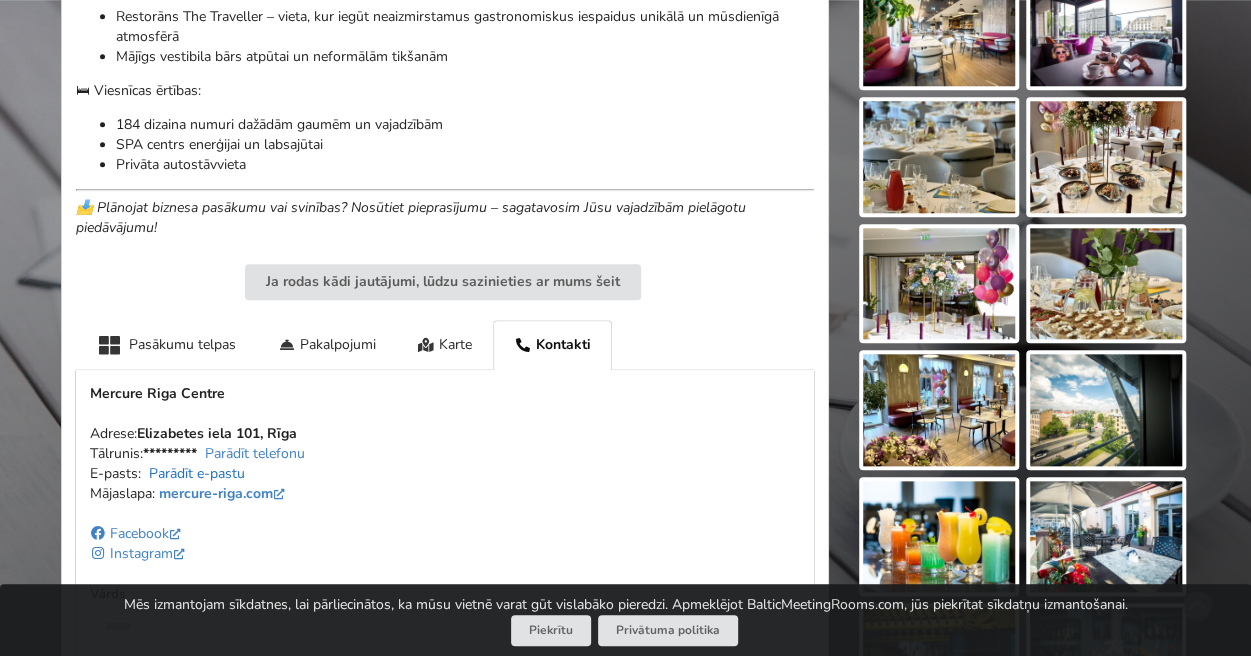 click on "Parādīt e-pastu" at bounding box center [197, 473] 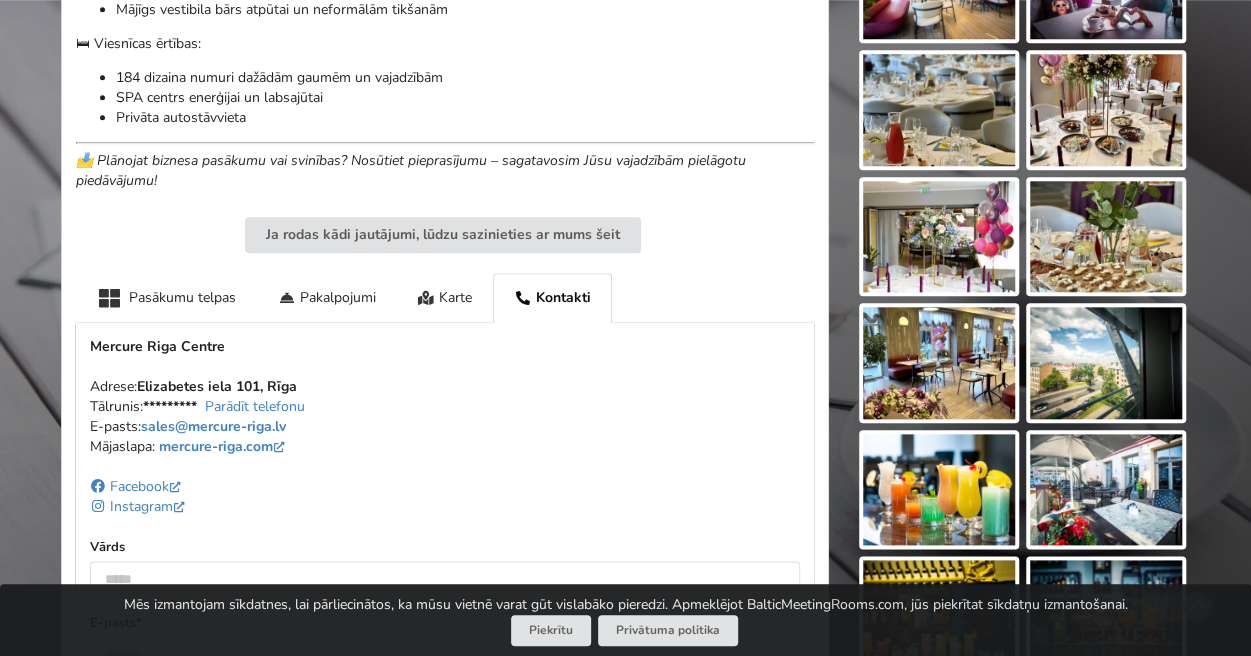 scroll, scrollTop: 900, scrollLeft: 0, axis: vertical 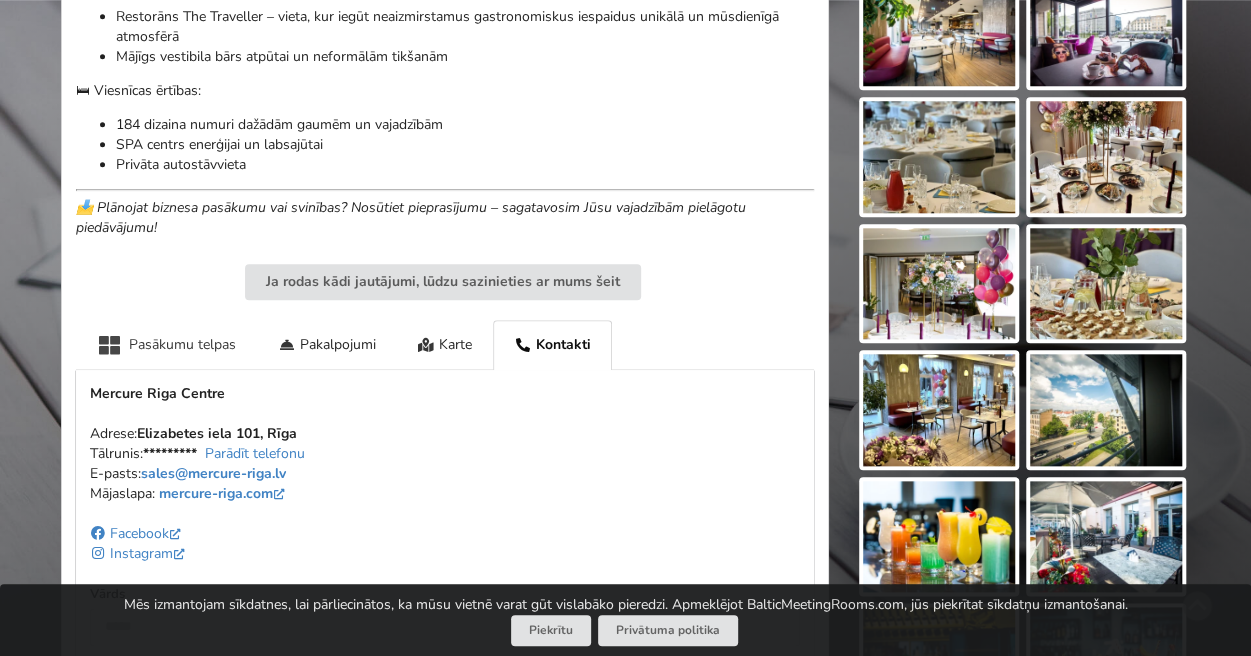 click on "Pasākumu telpas" at bounding box center (166, 344) 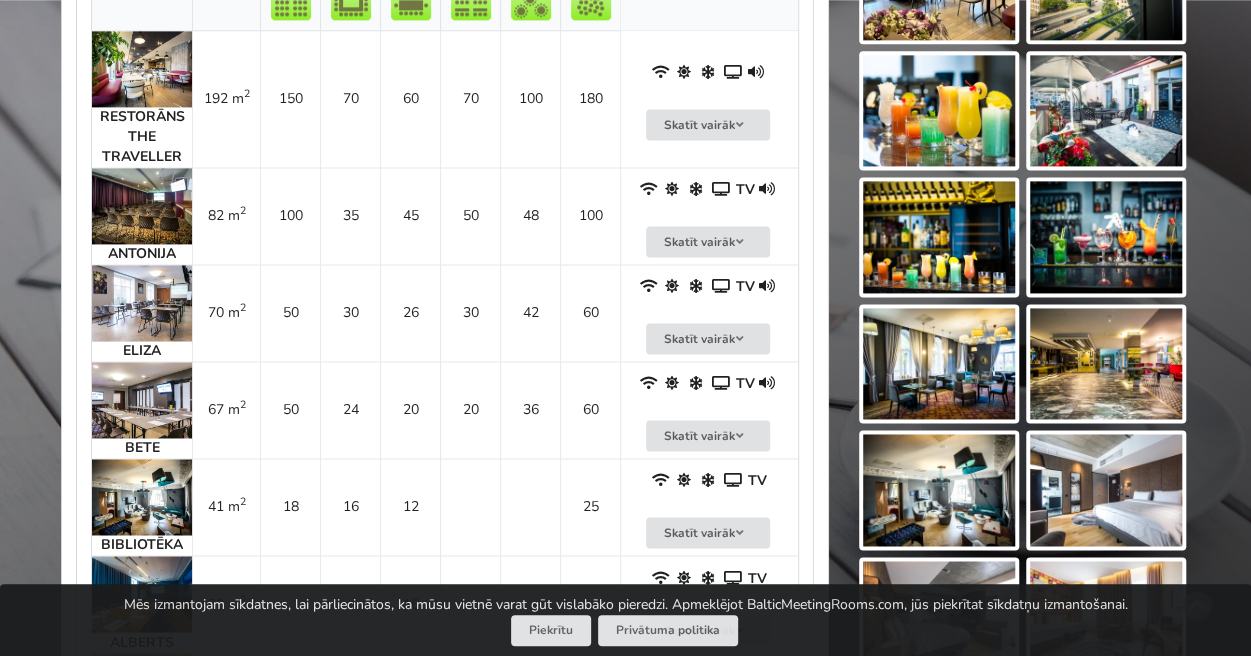 scroll, scrollTop: 1300, scrollLeft: 0, axis: vertical 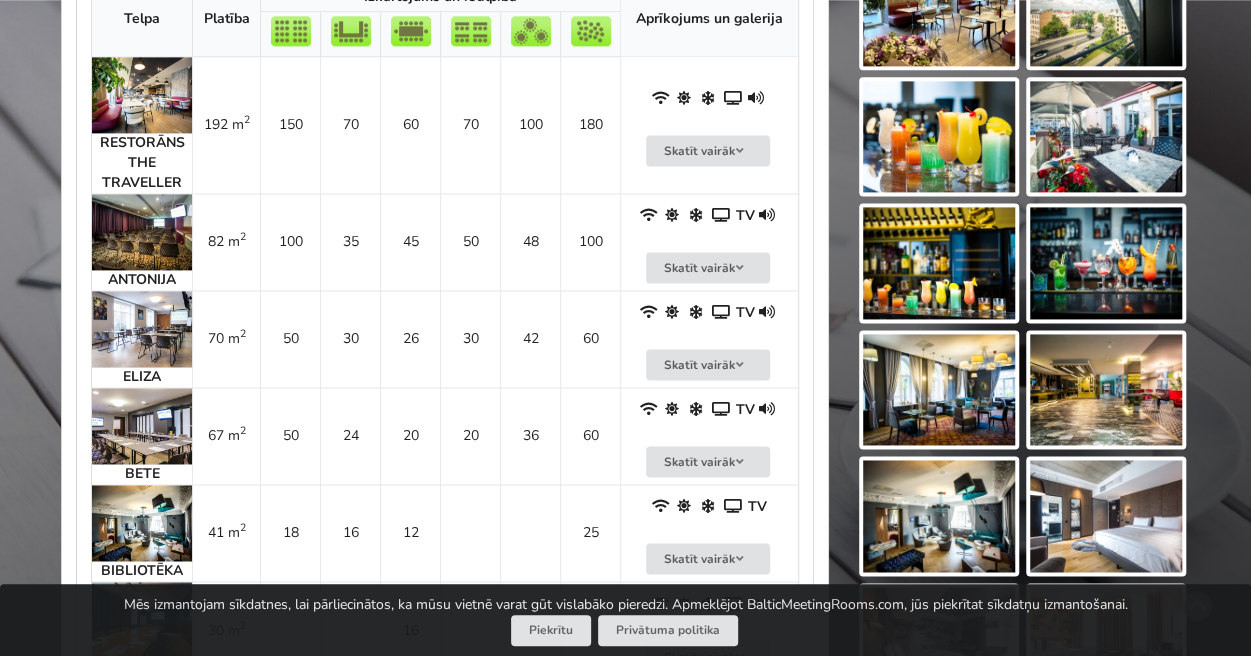 click at bounding box center (142, 232) 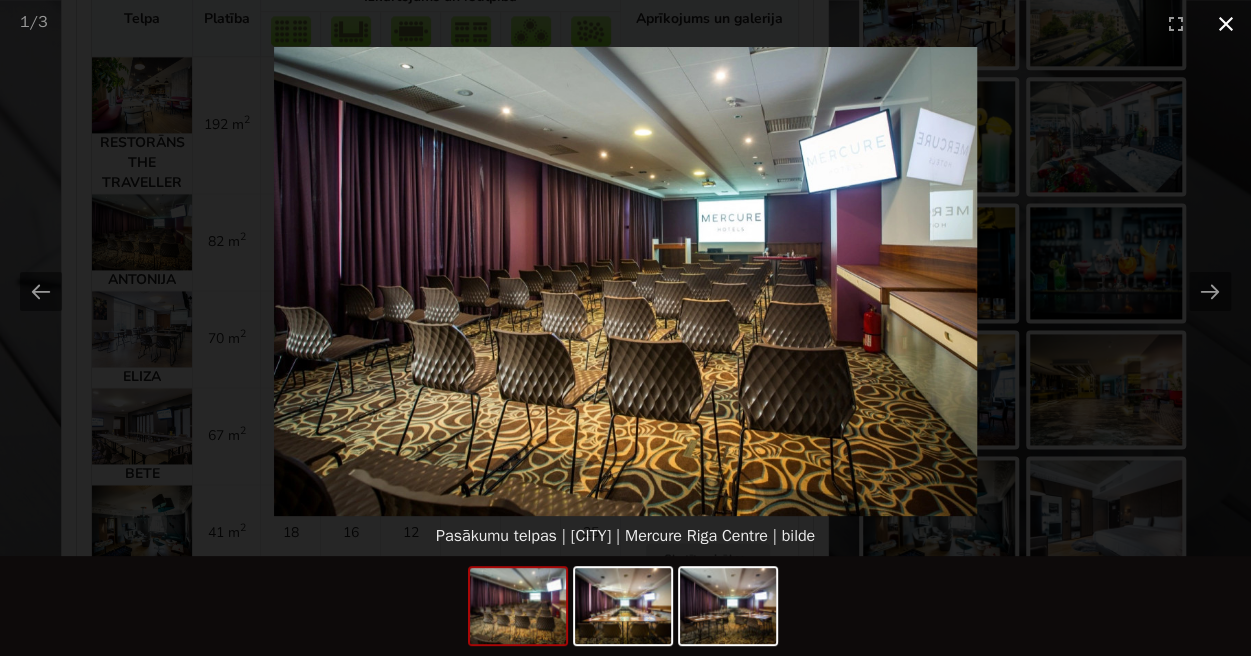 click at bounding box center (1226, 23) 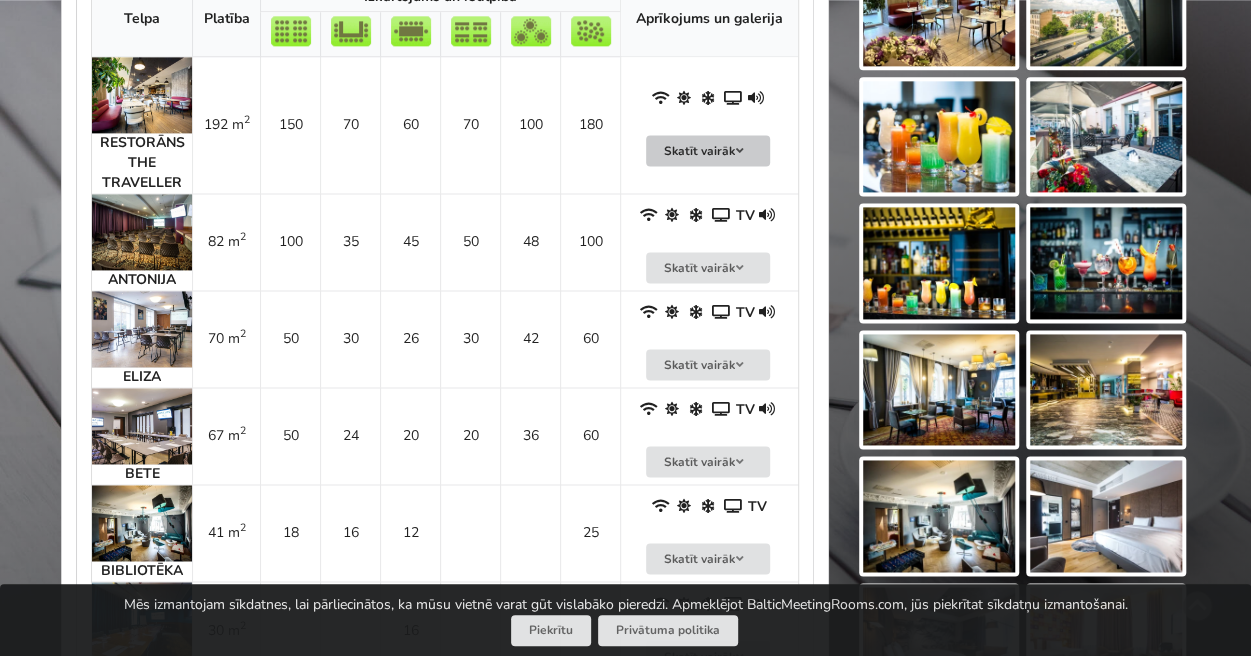click on "Skatīt vairāk" at bounding box center [708, 150] 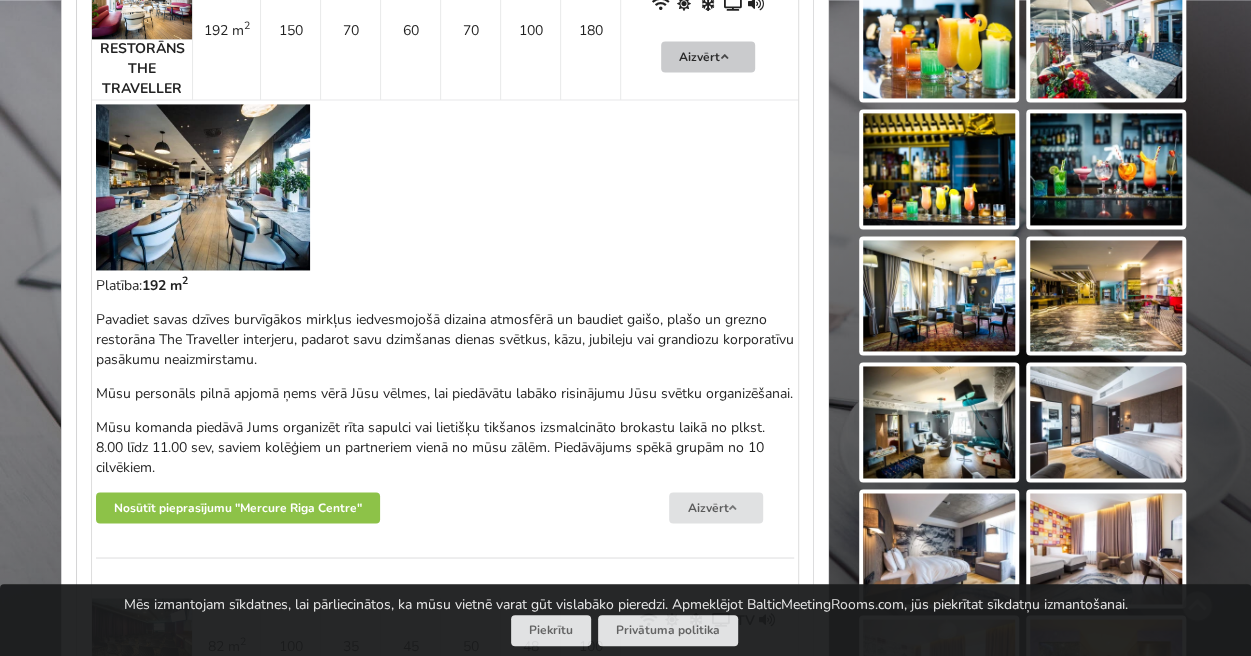 scroll, scrollTop: 1300, scrollLeft: 0, axis: vertical 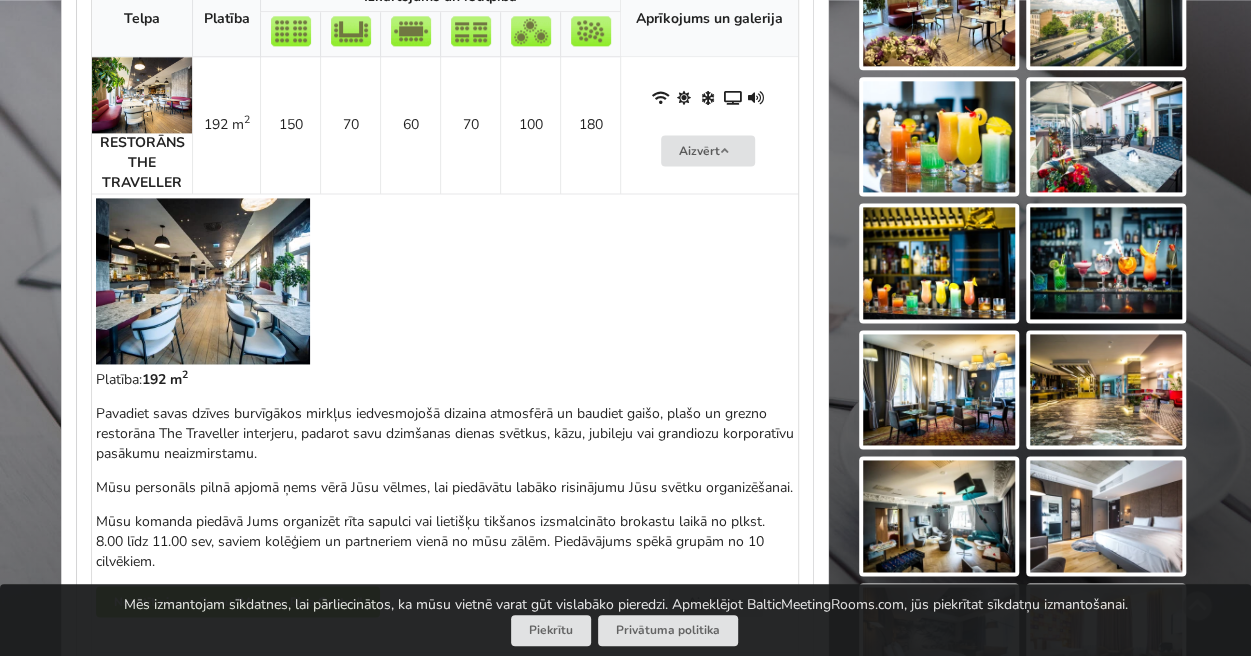 click at bounding box center [203, 281] 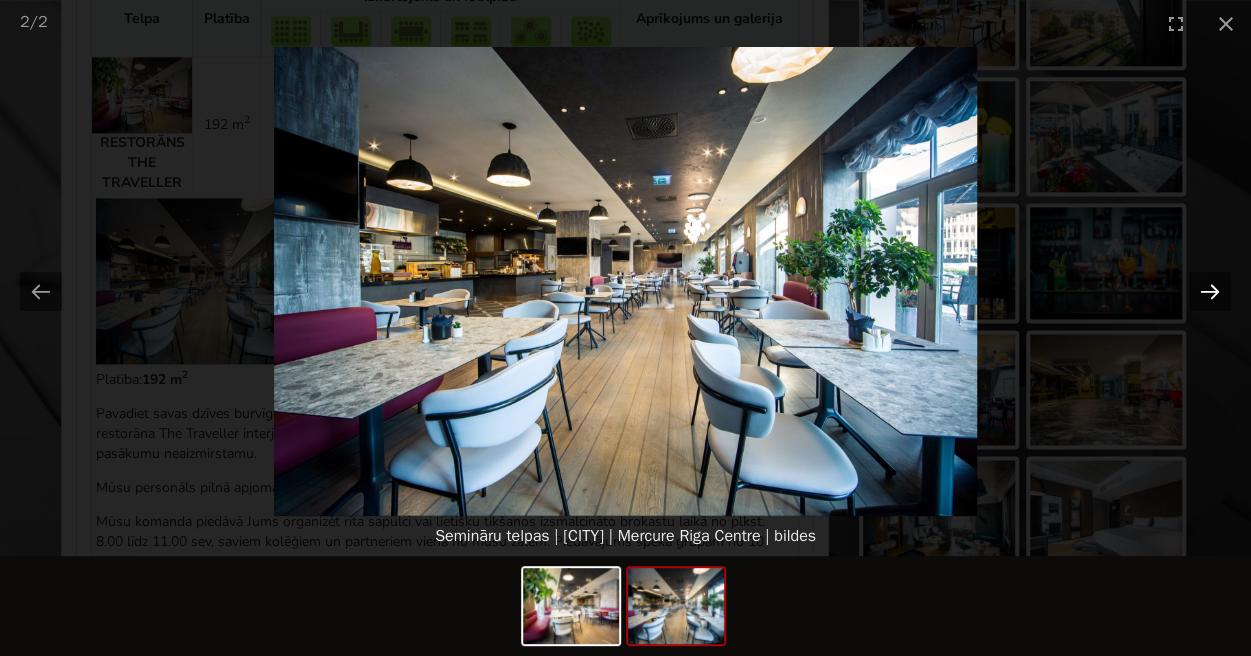 click at bounding box center (1210, 291) 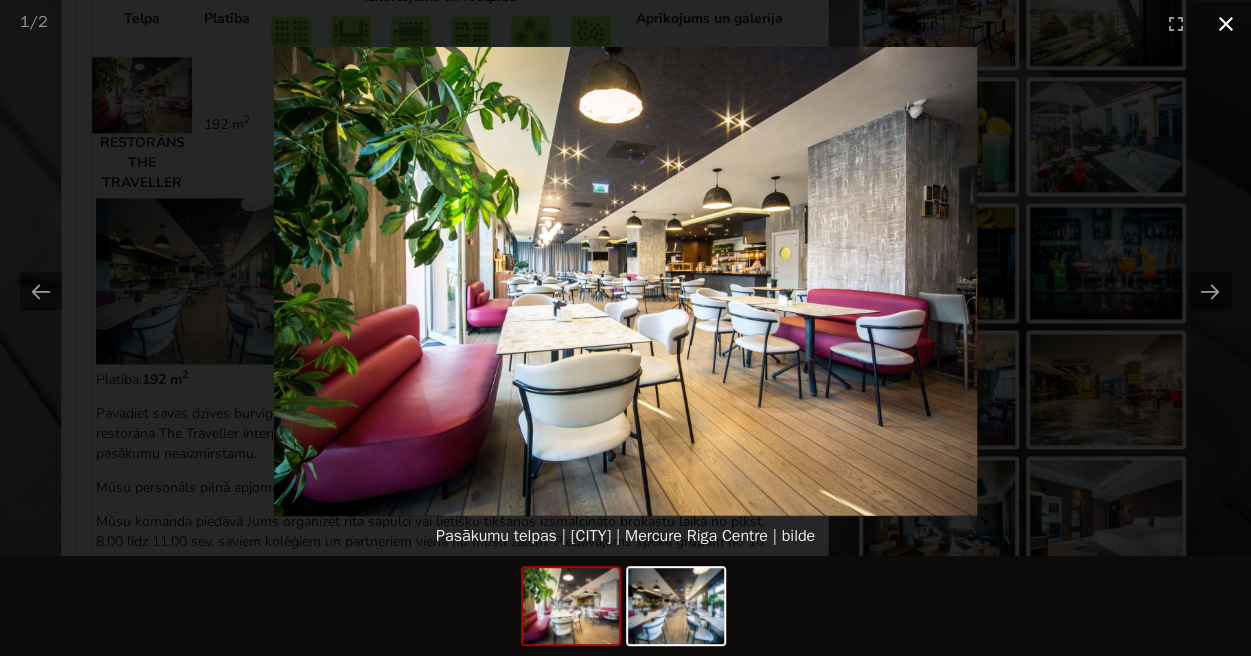 click at bounding box center [1226, 23] 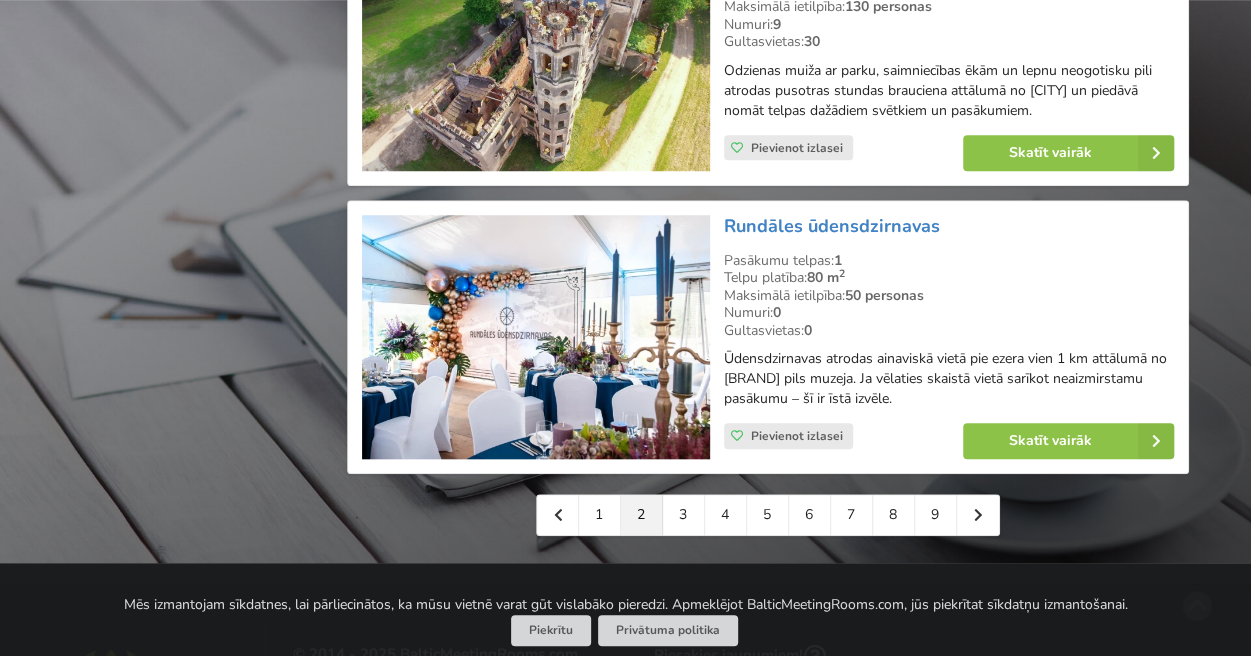 scroll, scrollTop: 4600, scrollLeft: 0, axis: vertical 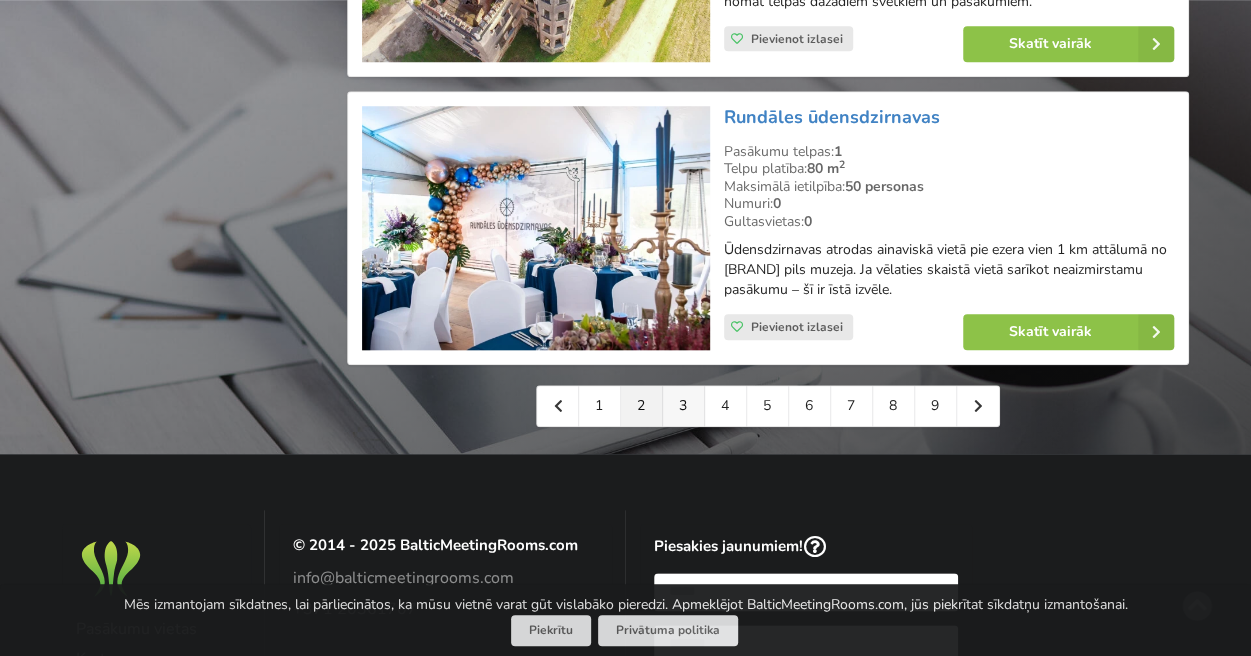 click on "3" at bounding box center (684, 406) 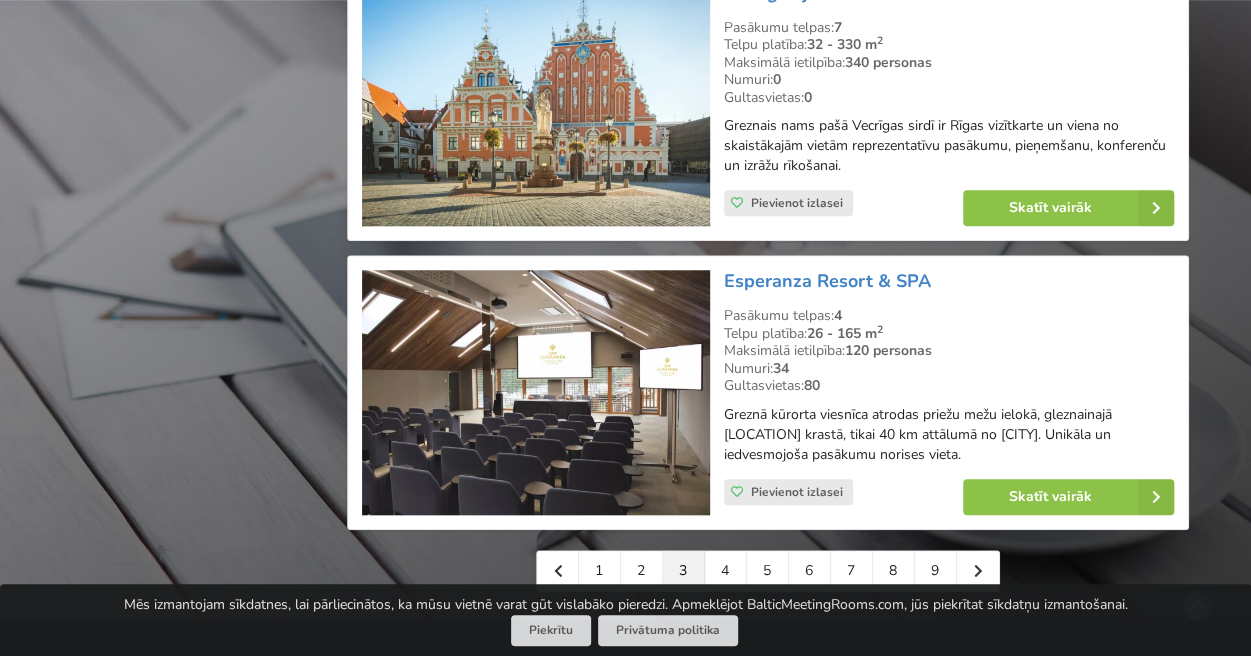 scroll, scrollTop: 4500, scrollLeft: 0, axis: vertical 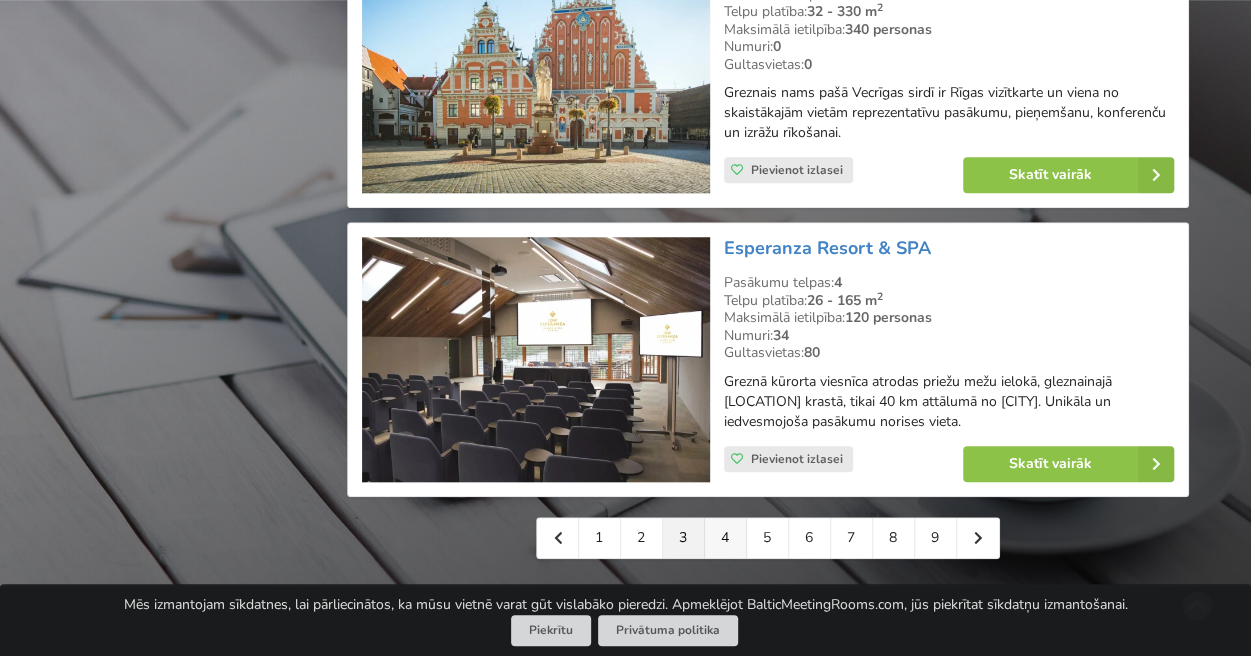 click on "4" at bounding box center (726, 538) 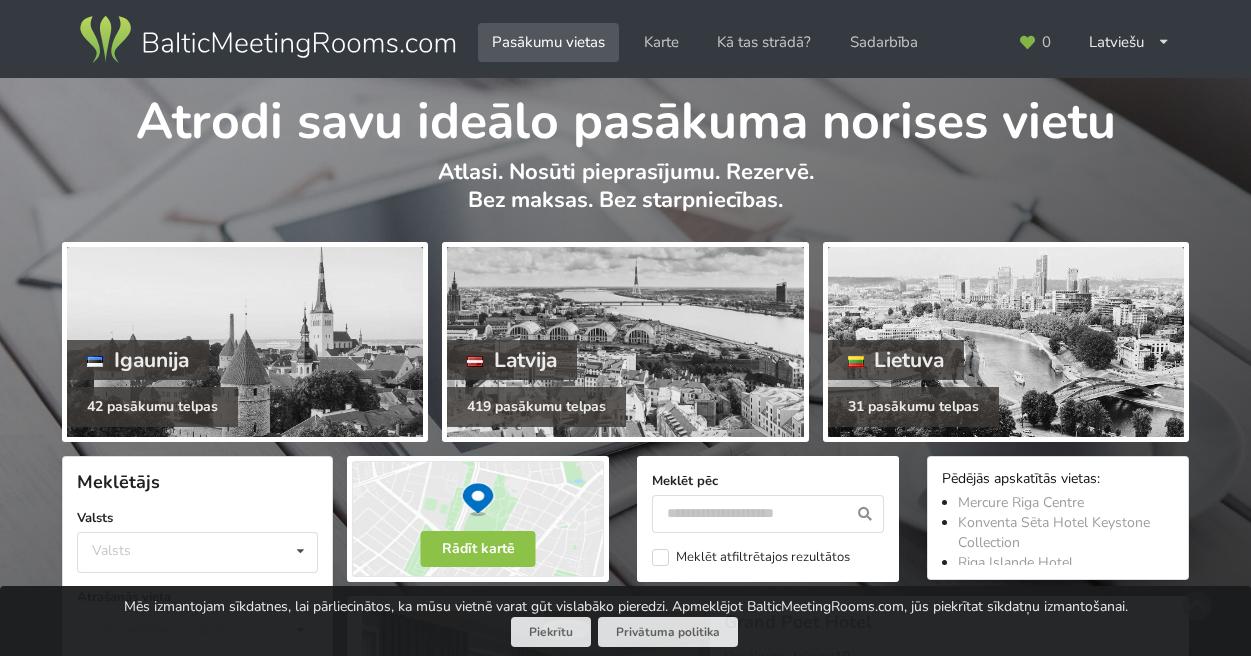 scroll, scrollTop: 0, scrollLeft: 0, axis: both 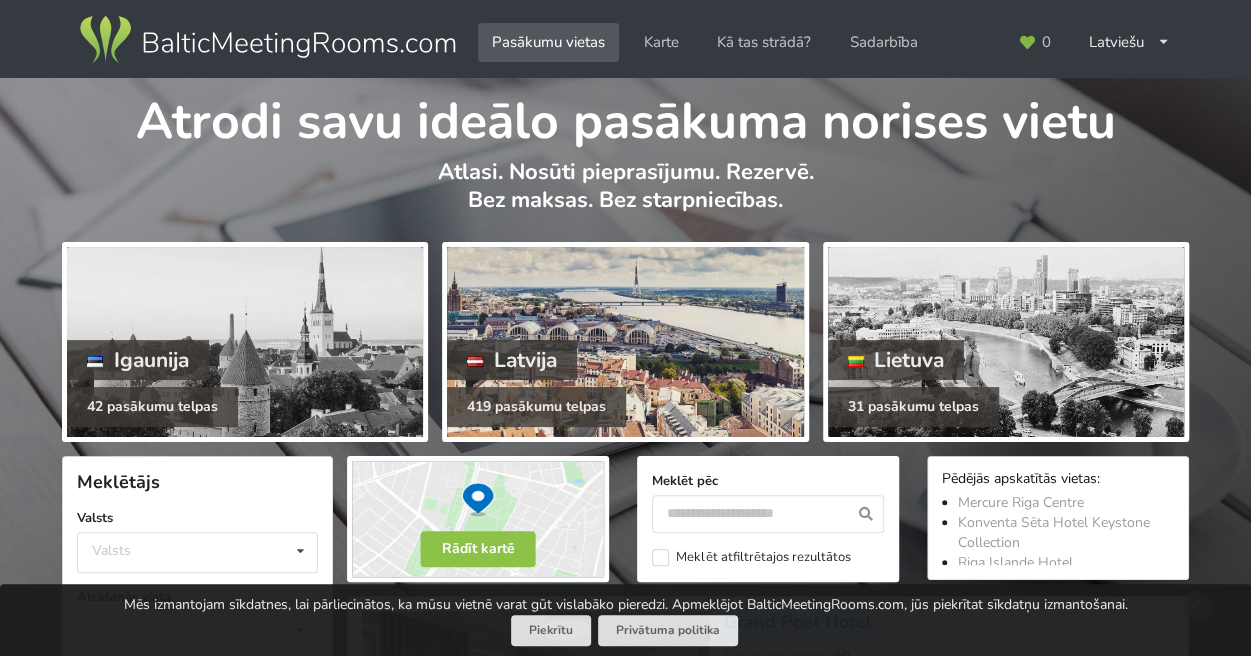 click on "Latvija" at bounding box center [512, 360] 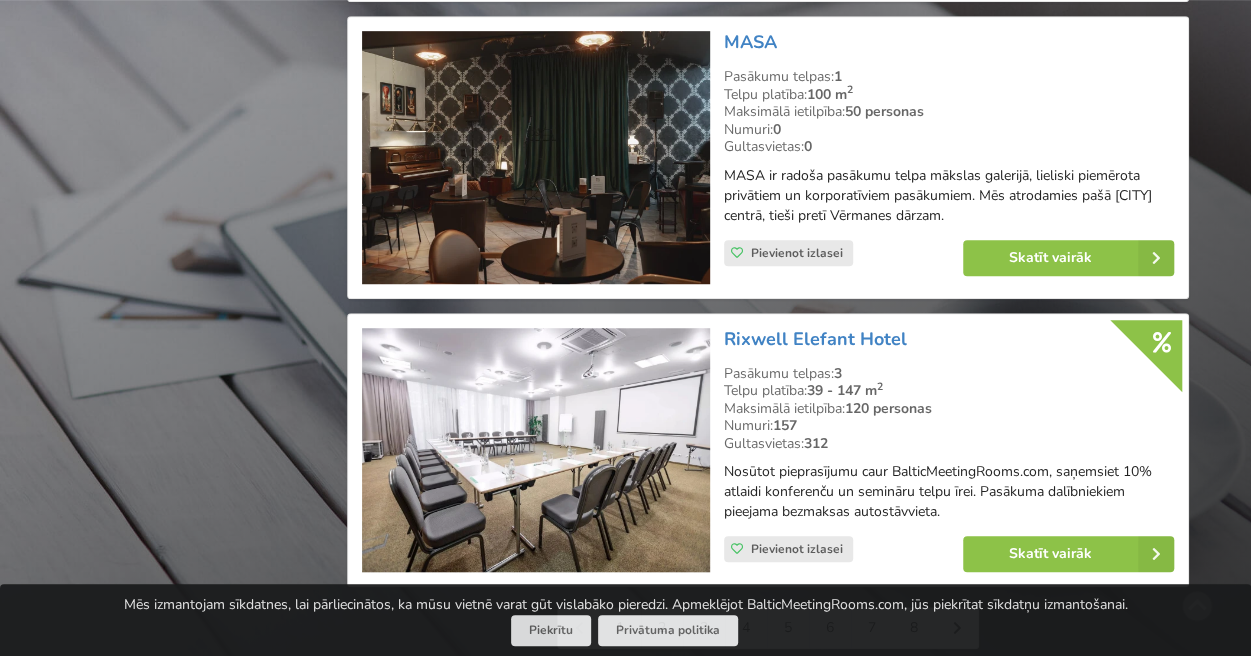 scroll, scrollTop: 4500, scrollLeft: 0, axis: vertical 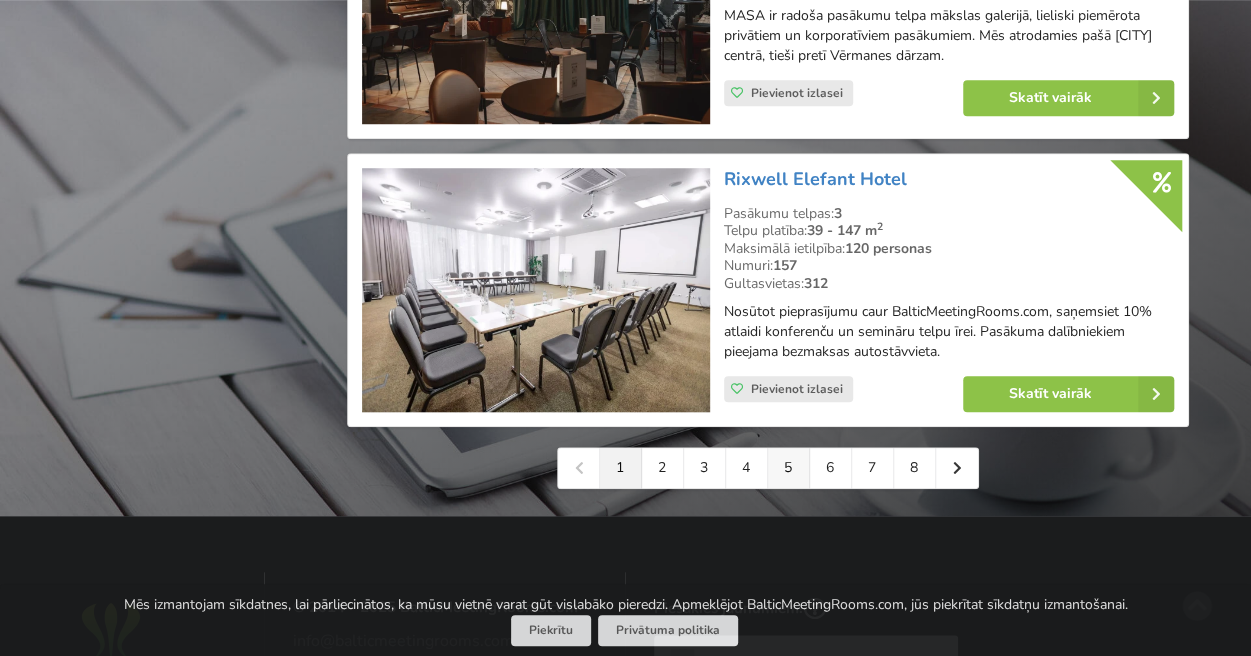 click on "5" at bounding box center [789, 468] 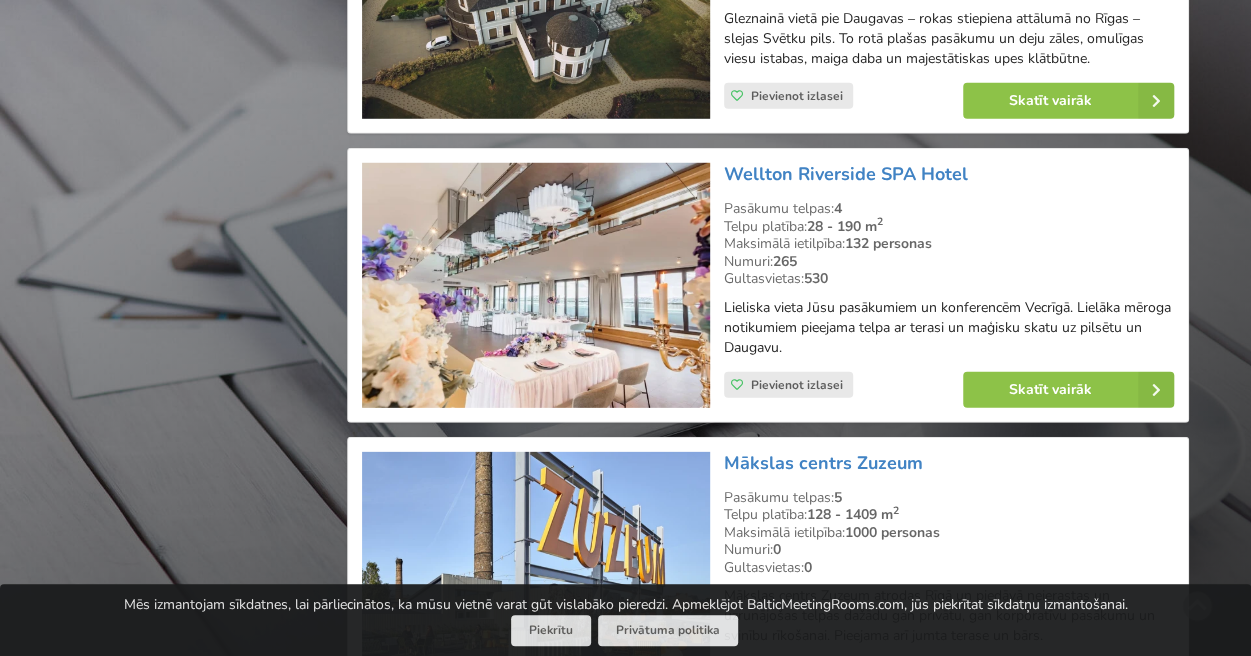 scroll, scrollTop: 2800, scrollLeft: 0, axis: vertical 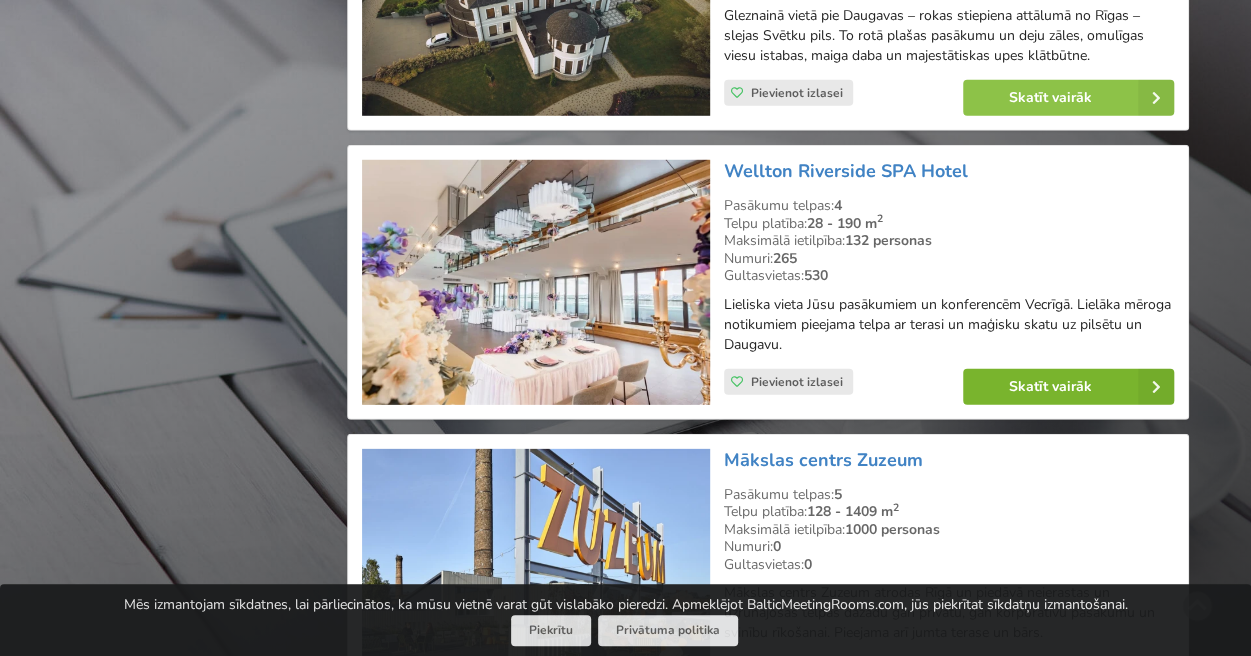 click on "Skatīt vairāk" at bounding box center (1068, 387) 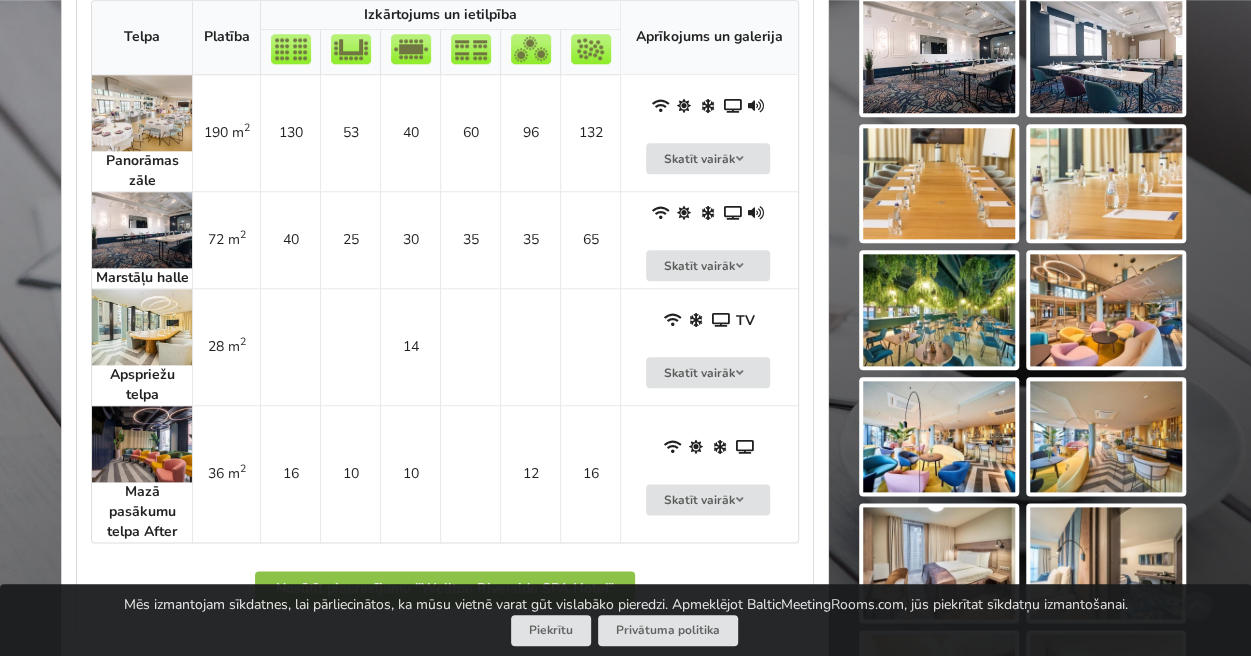 scroll, scrollTop: 900, scrollLeft: 0, axis: vertical 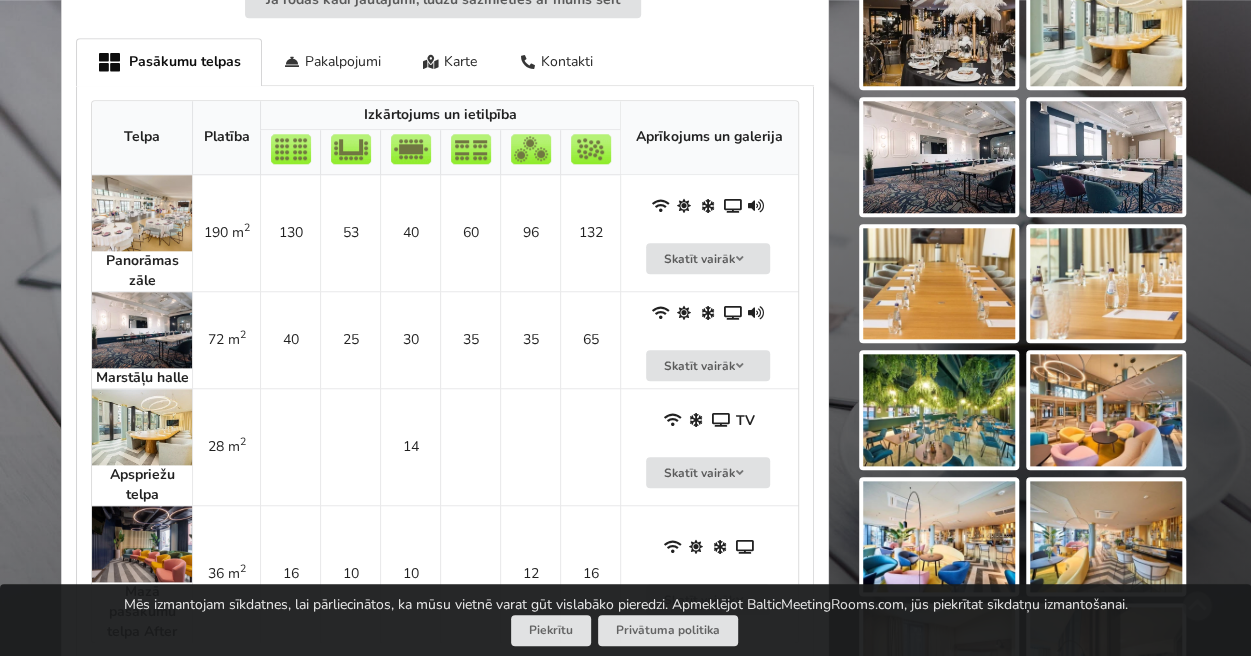 click at bounding box center (142, 213) 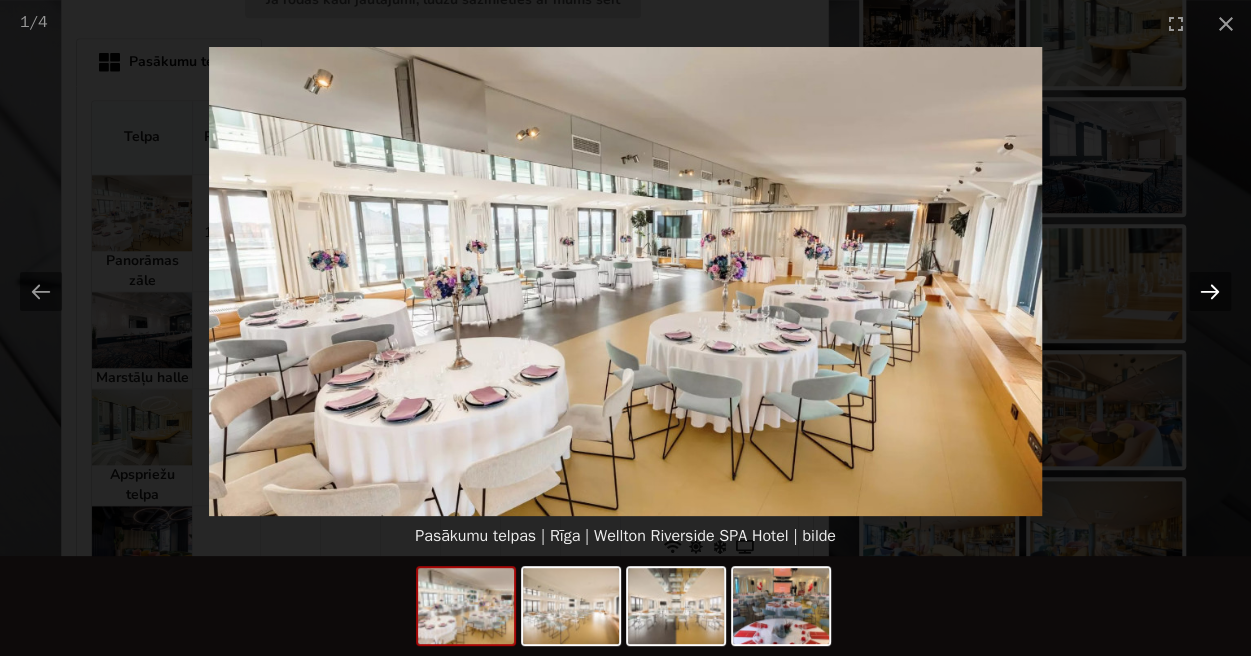 click at bounding box center (1210, 291) 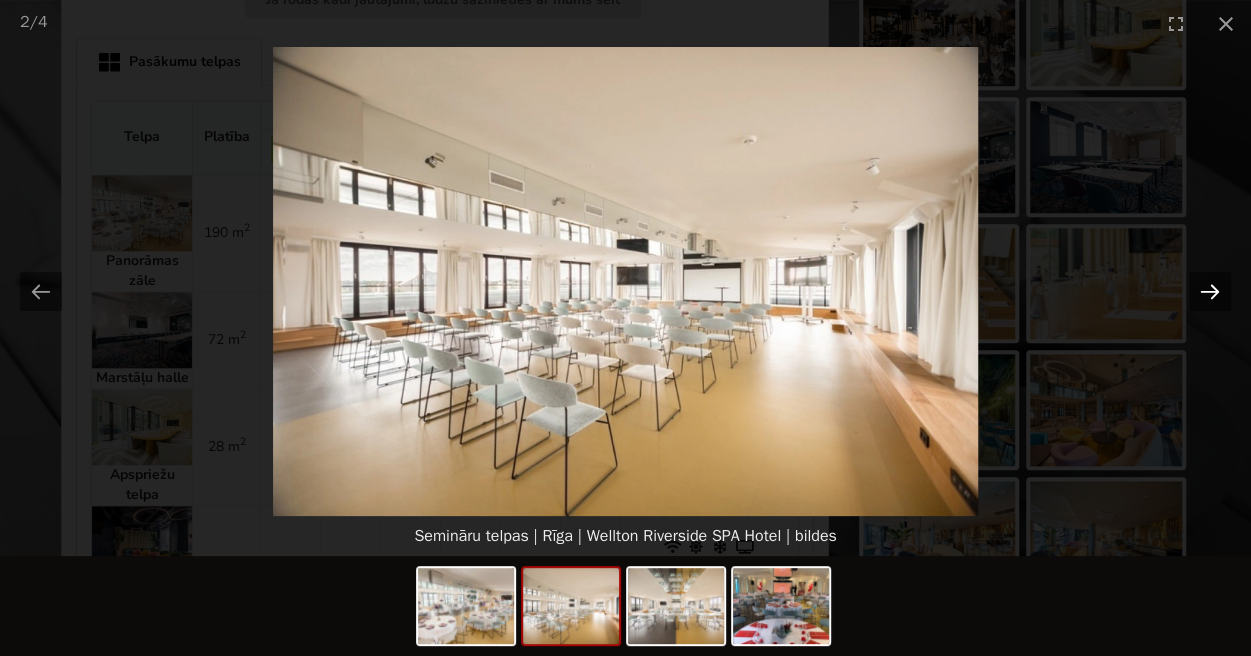 click at bounding box center [1210, 291] 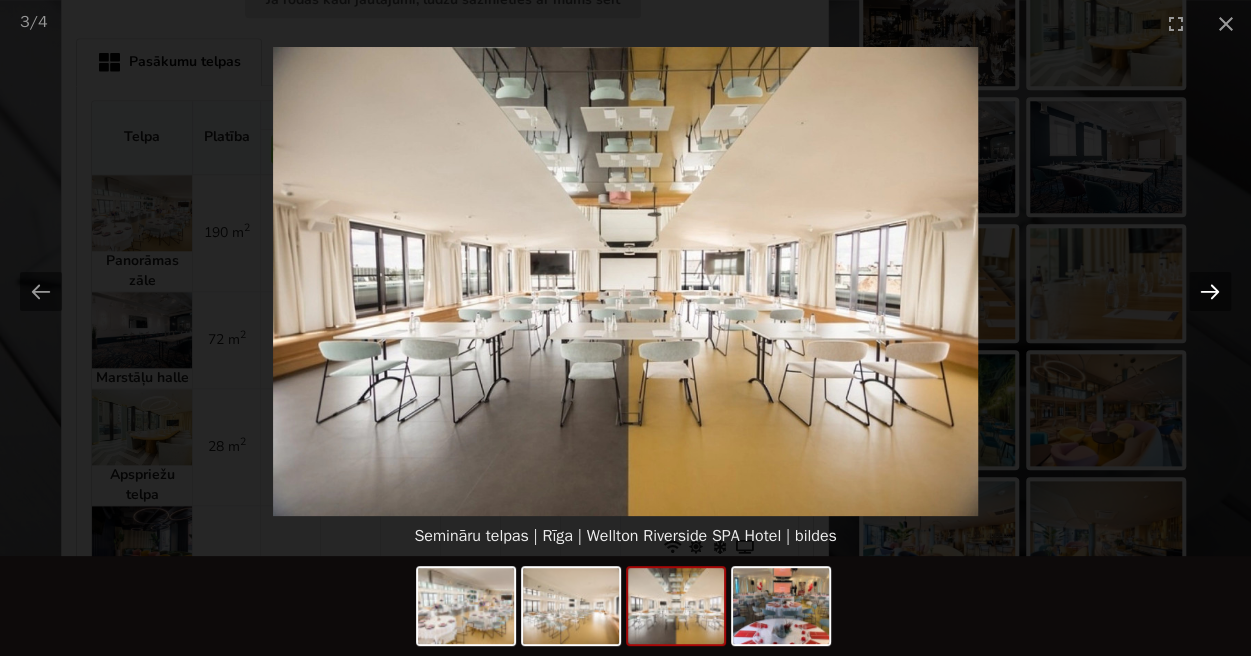 click at bounding box center (1210, 291) 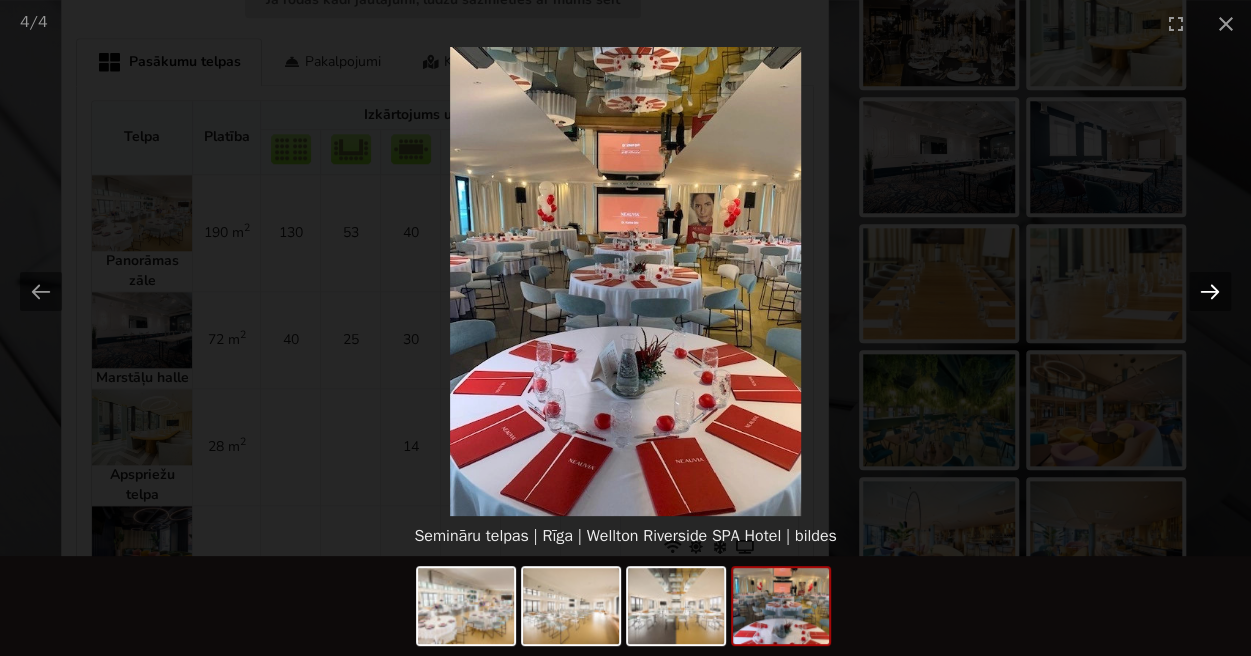 click at bounding box center [1210, 291] 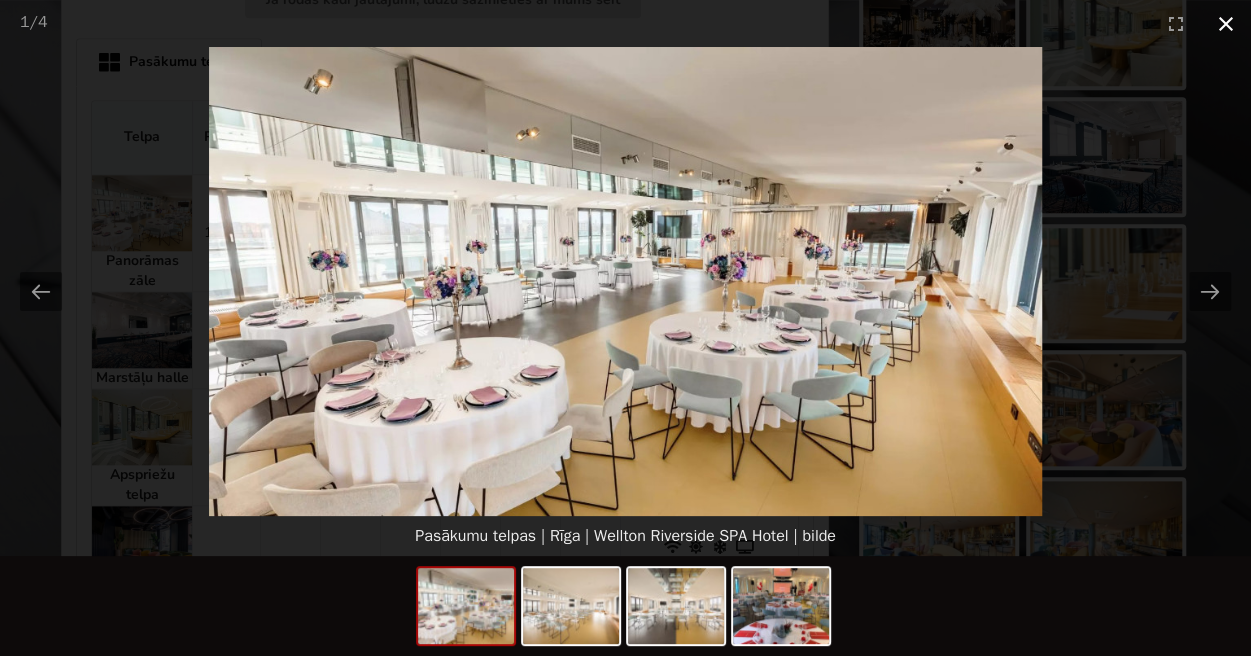 click at bounding box center [1226, 23] 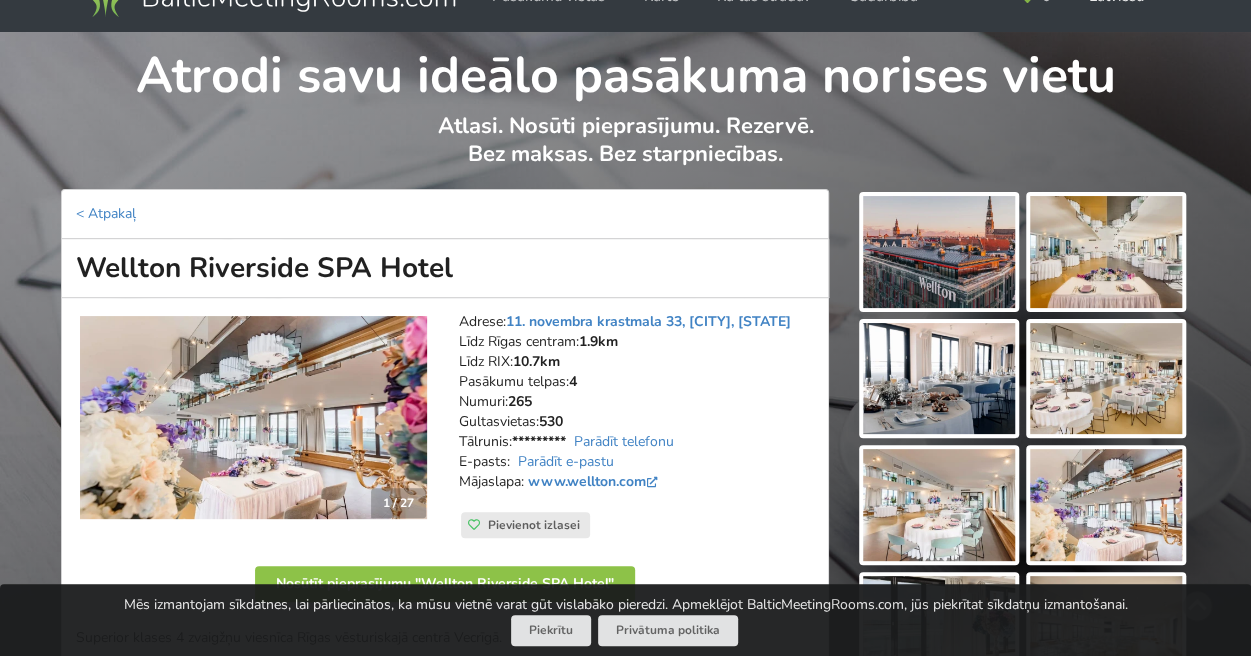 scroll, scrollTop: 0, scrollLeft: 0, axis: both 